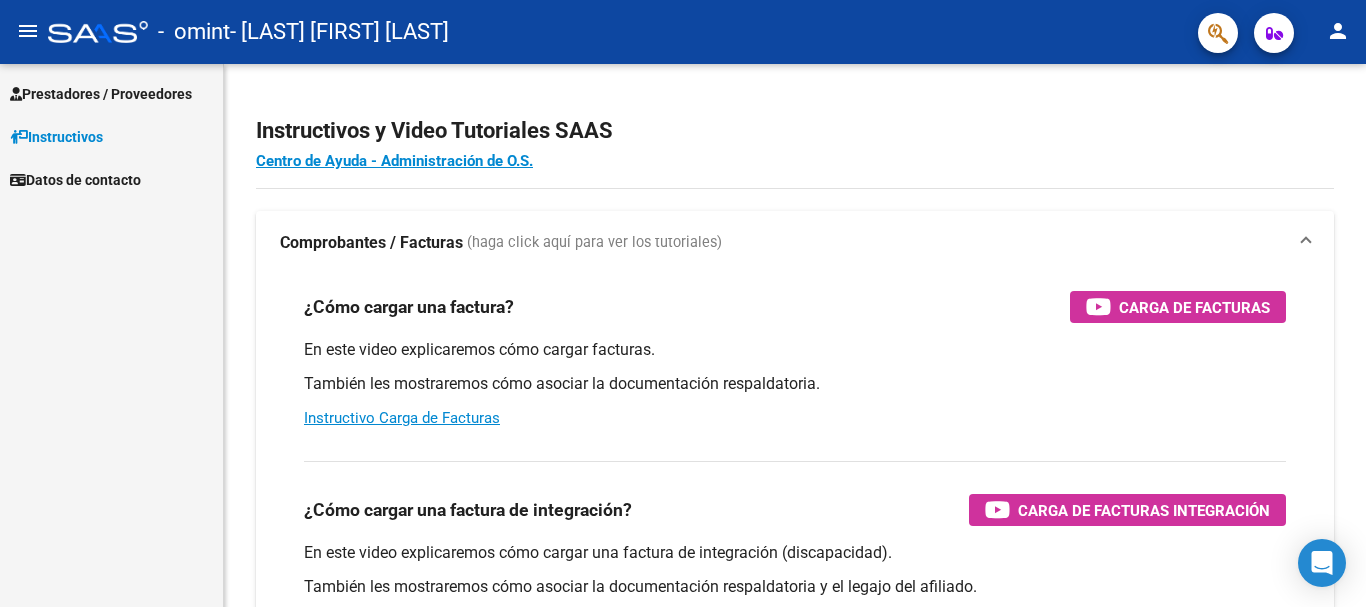 scroll, scrollTop: 0, scrollLeft: 0, axis: both 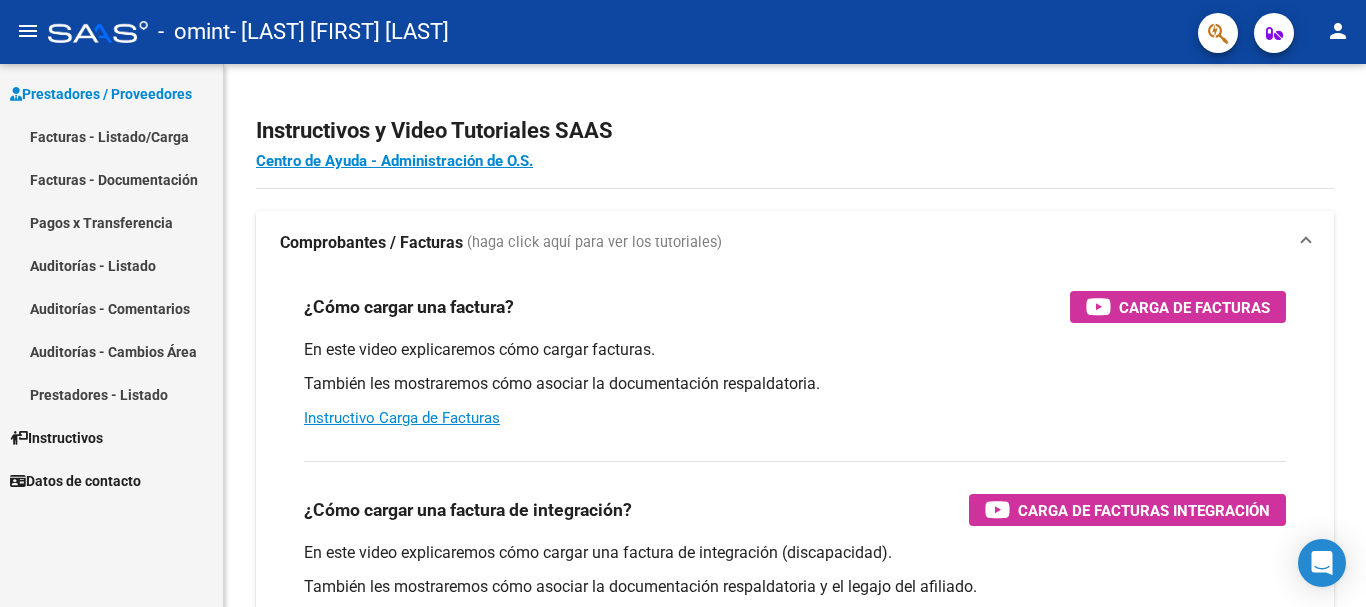 drag, startPoint x: 130, startPoint y: 128, endPoint x: 161, endPoint y: 145, distance: 35.35534 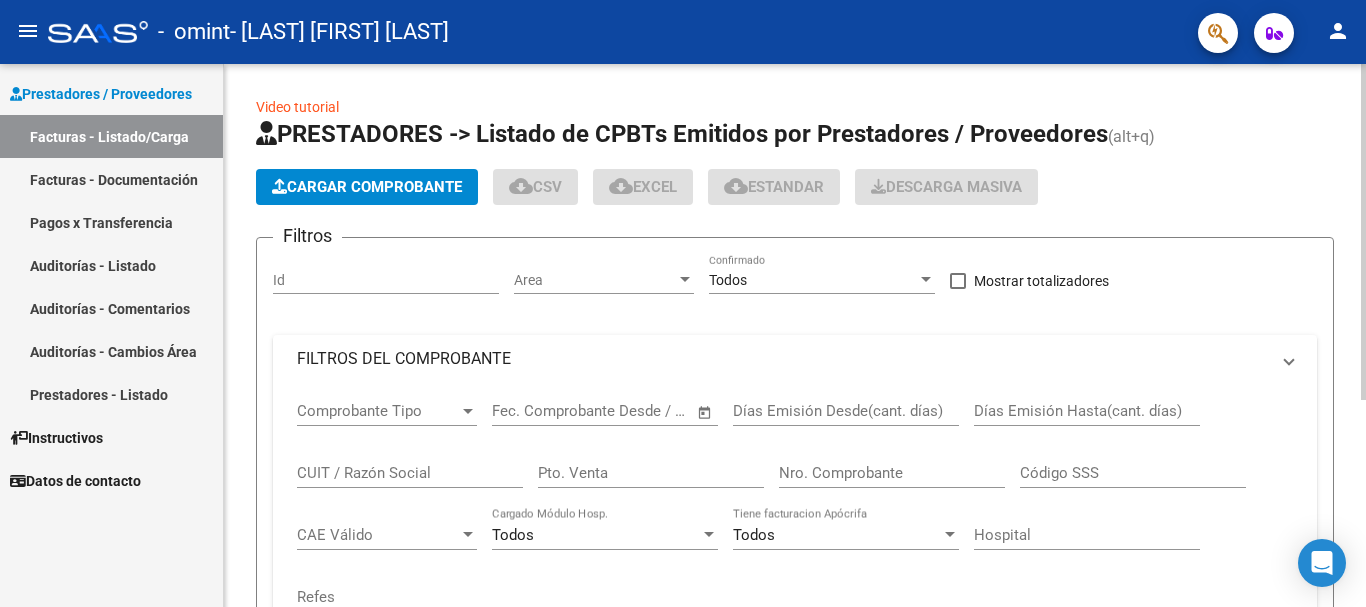 click on "Cargar Comprobante" 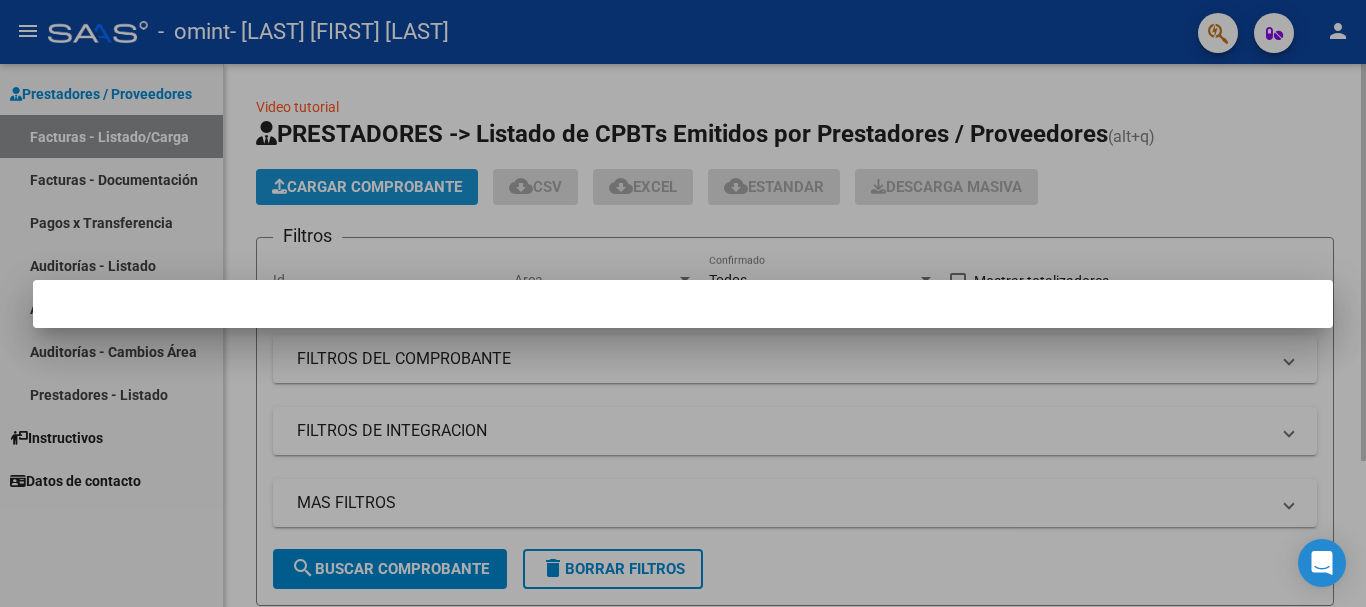 click at bounding box center [683, 303] 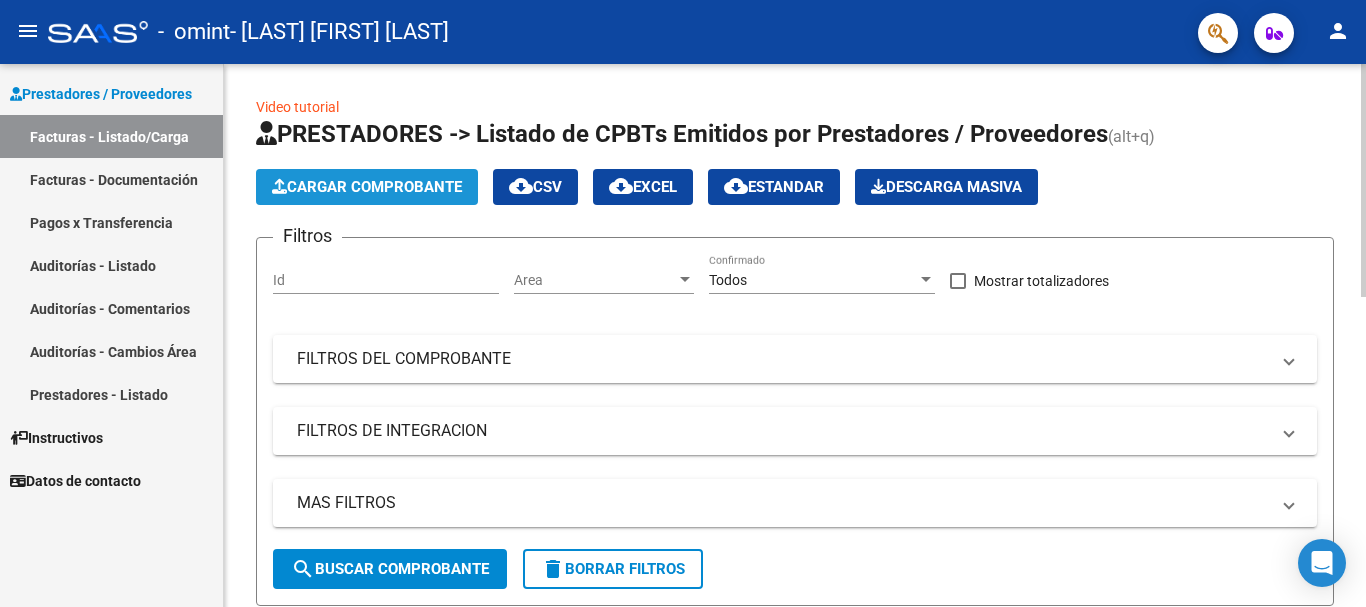 click on "Cargar Comprobante" 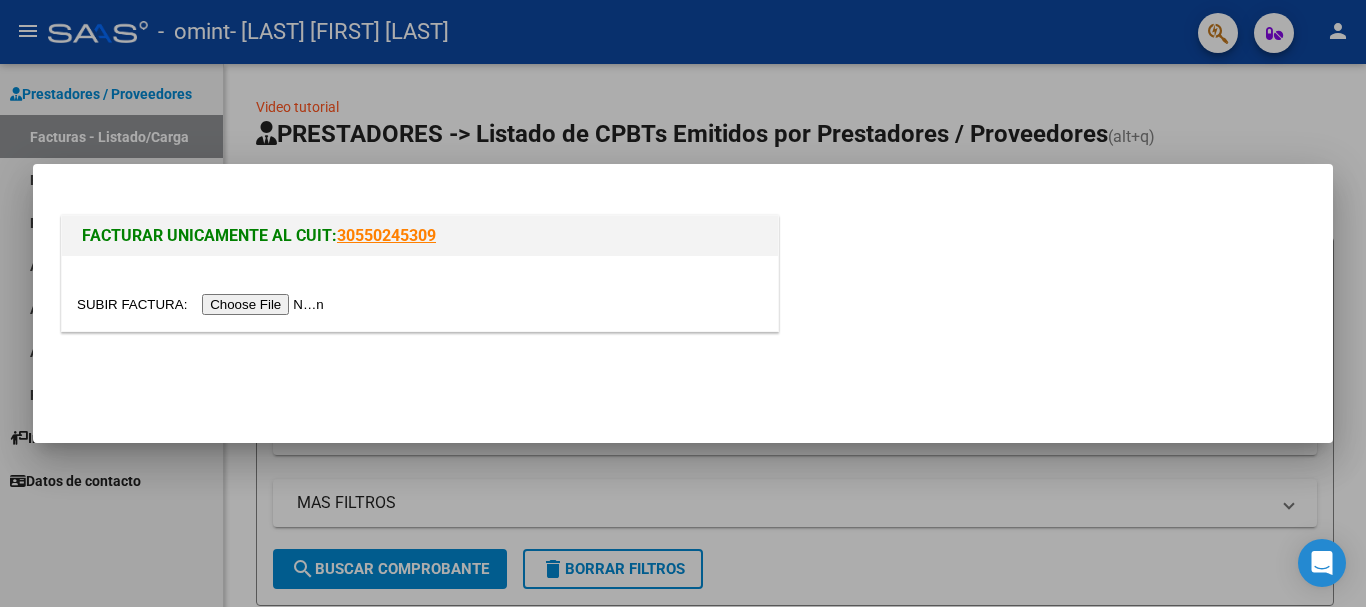 click at bounding box center [203, 304] 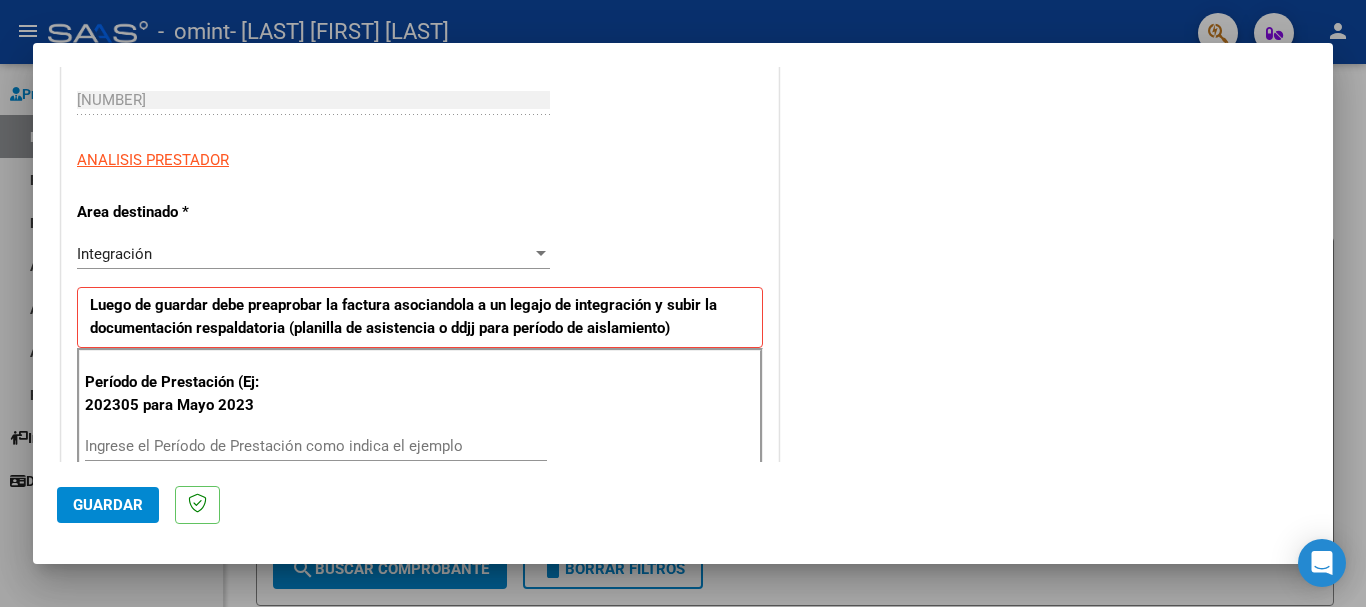 scroll, scrollTop: 400, scrollLeft: 0, axis: vertical 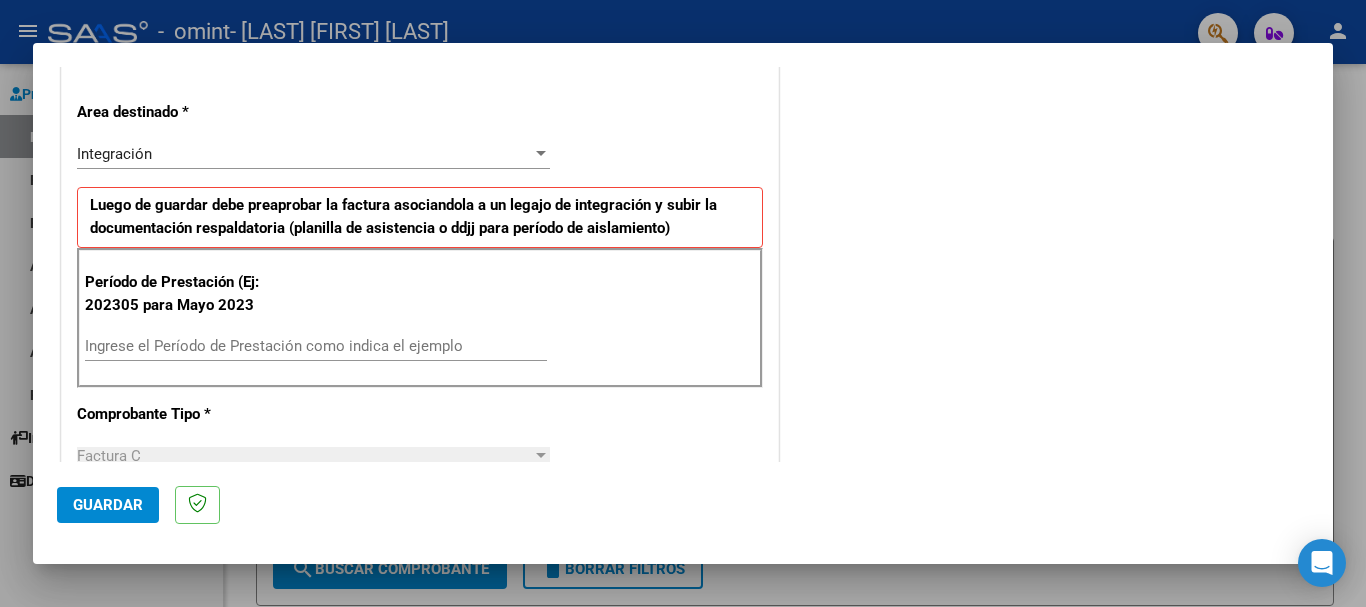 click on "Ingrese el Período de Prestación como indica el ejemplo" at bounding box center (316, 346) 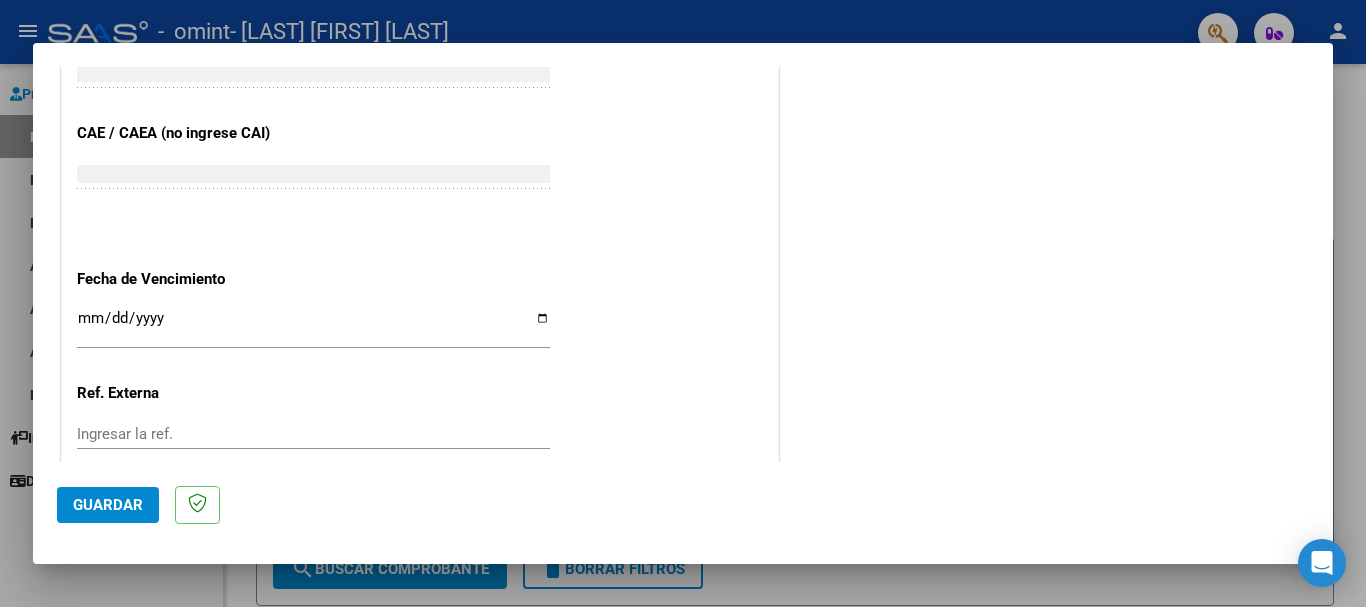 scroll, scrollTop: 1300, scrollLeft: 0, axis: vertical 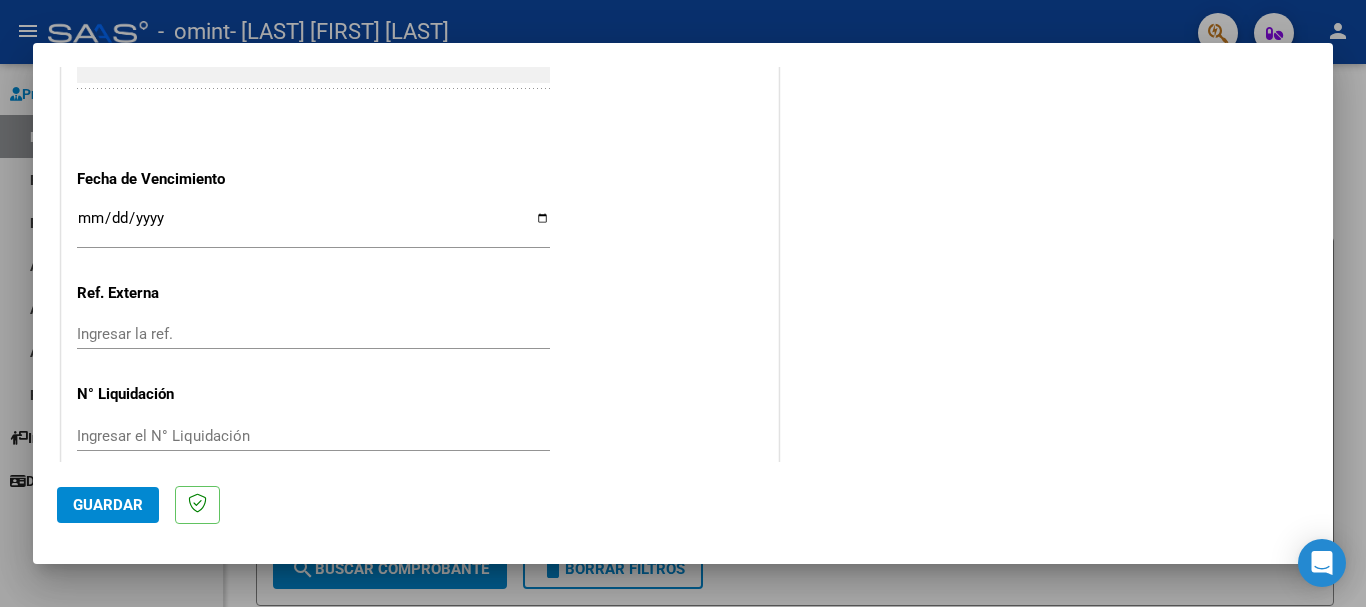 type on "202507" 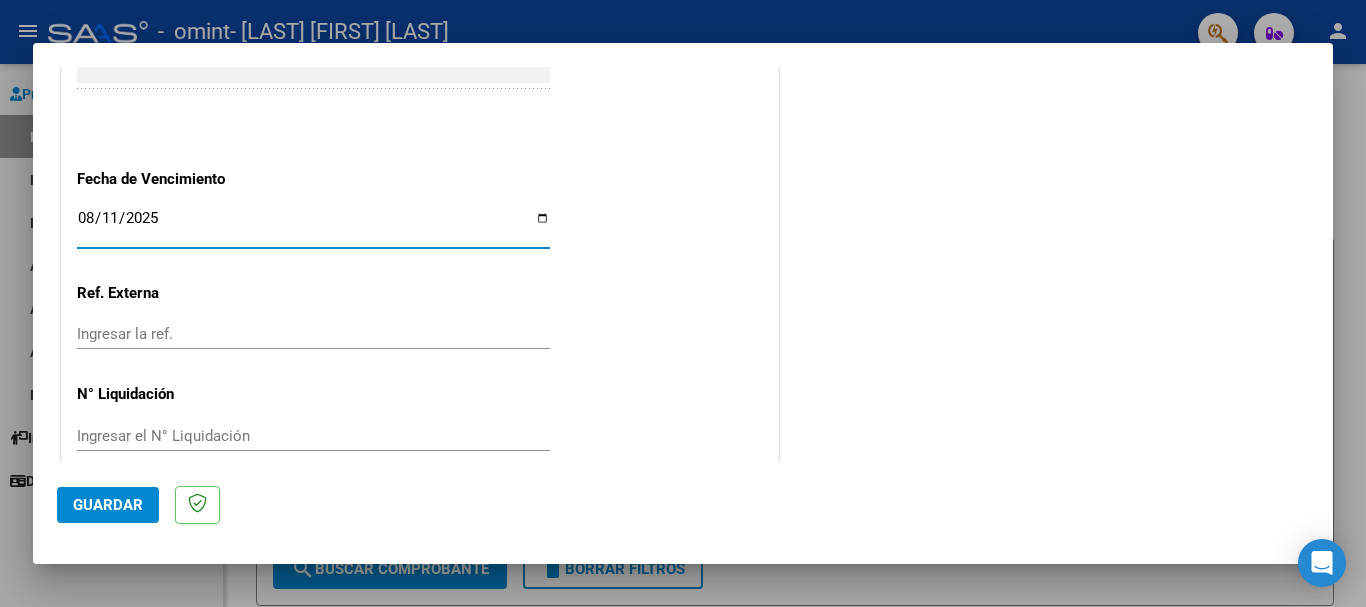 type on "2025-08-11" 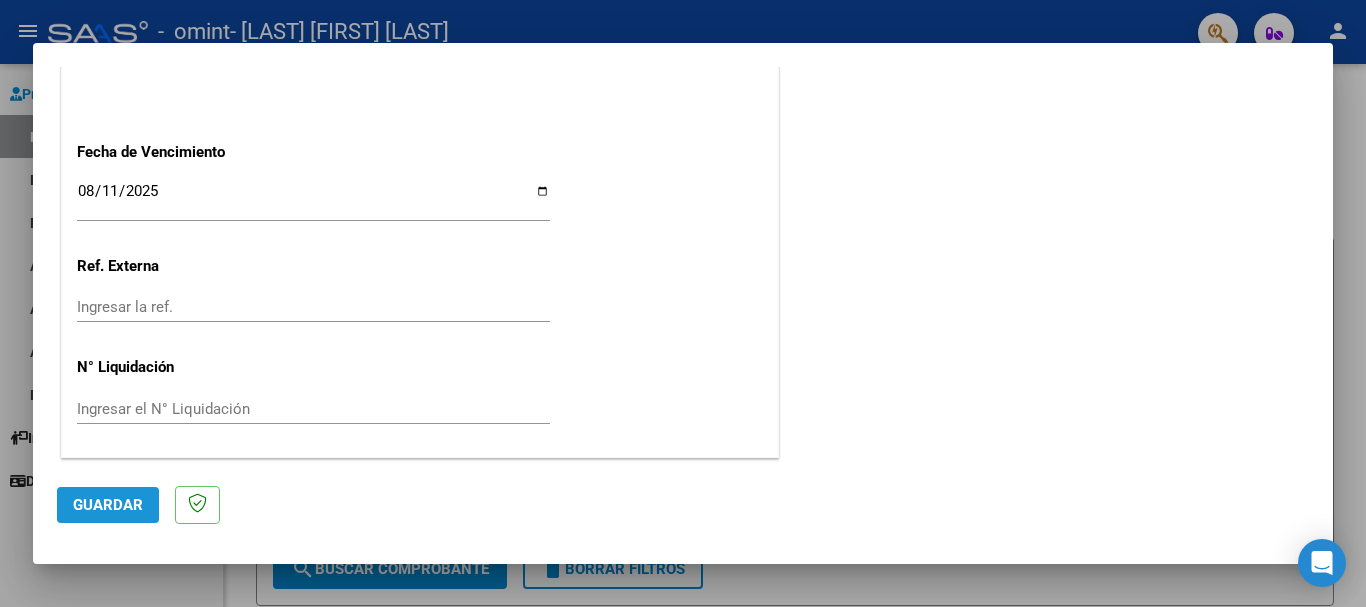 drag, startPoint x: 132, startPoint y: 498, endPoint x: 159, endPoint y: 471, distance: 38.183765 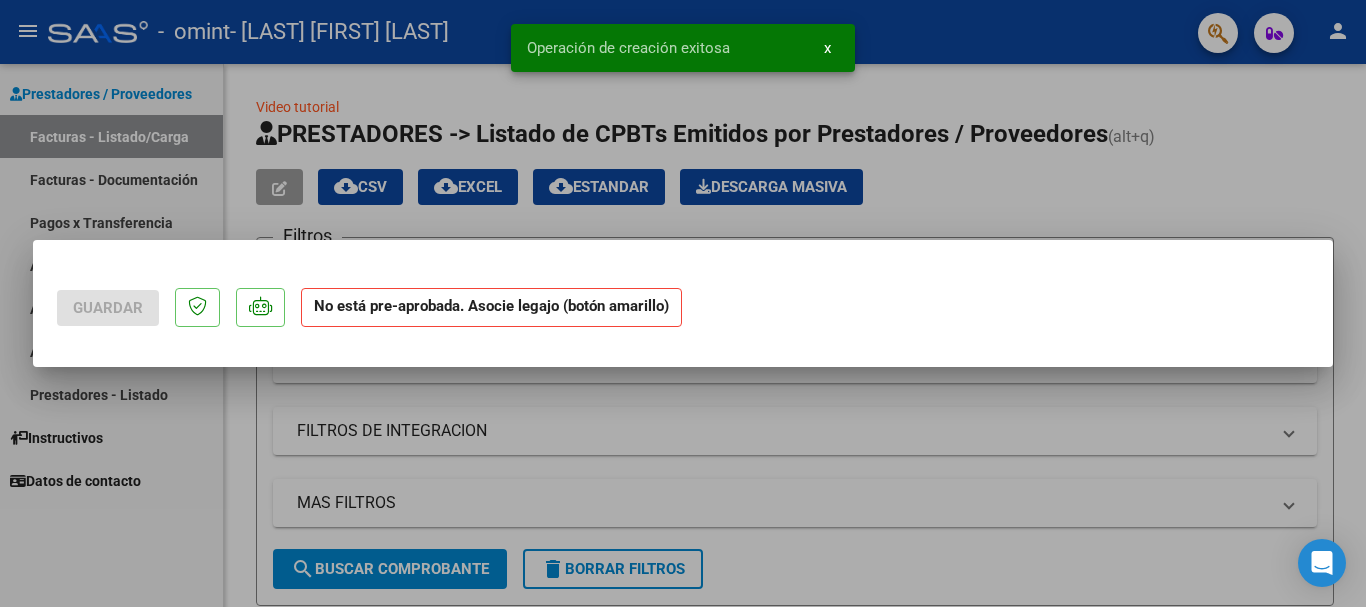 scroll, scrollTop: 0, scrollLeft: 0, axis: both 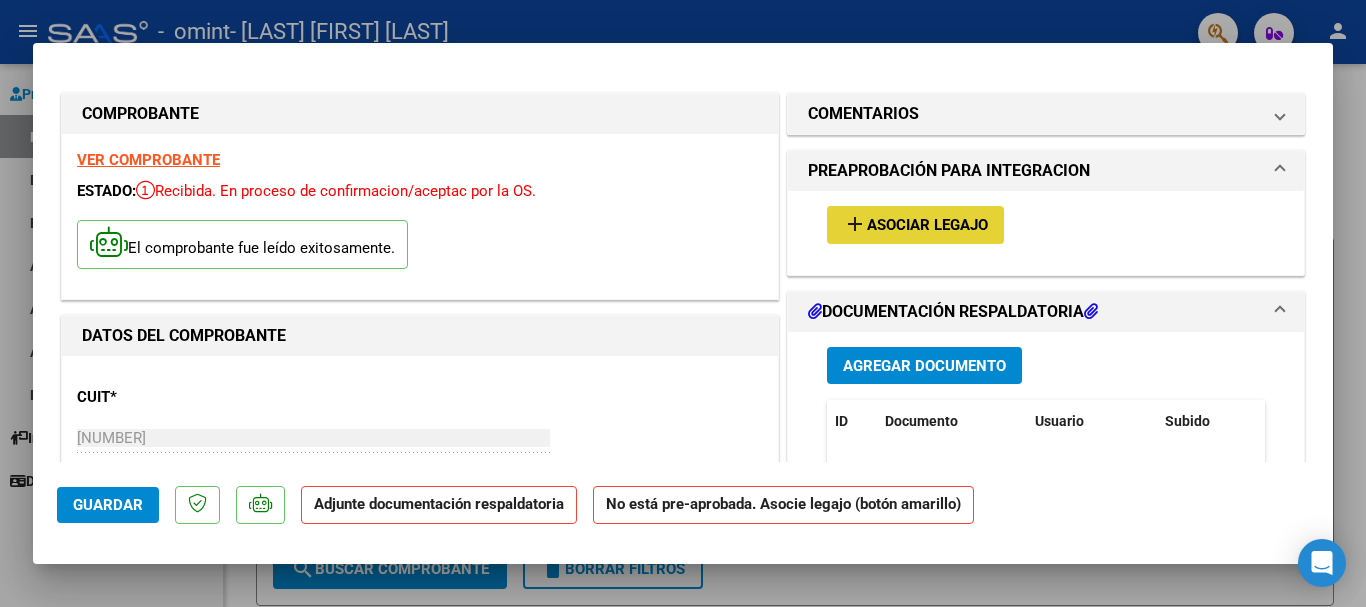 click on "Asociar Legajo" at bounding box center [927, 226] 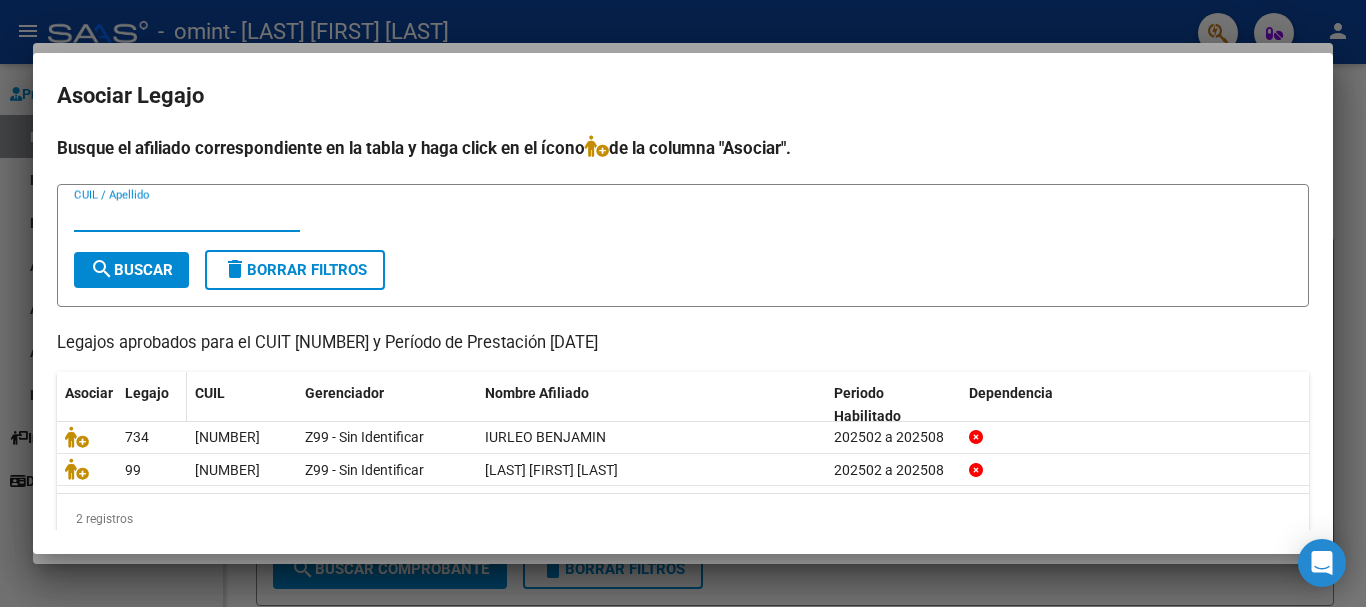 scroll, scrollTop: 32, scrollLeft: 0, axis: vertical 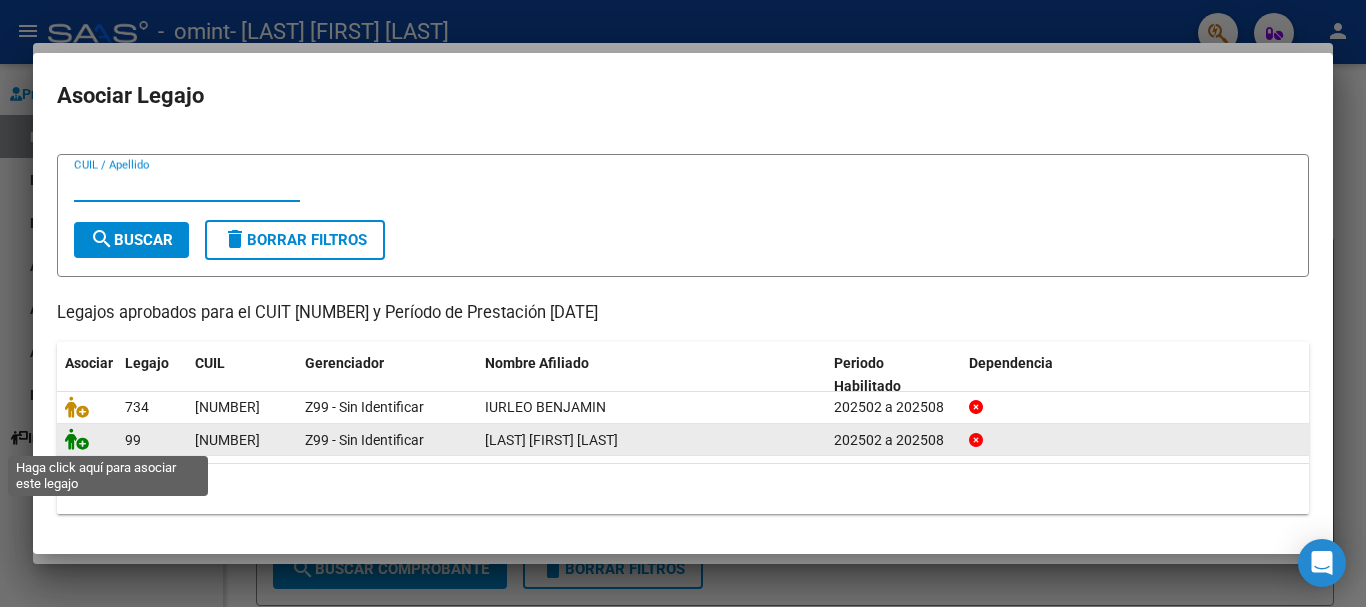 click 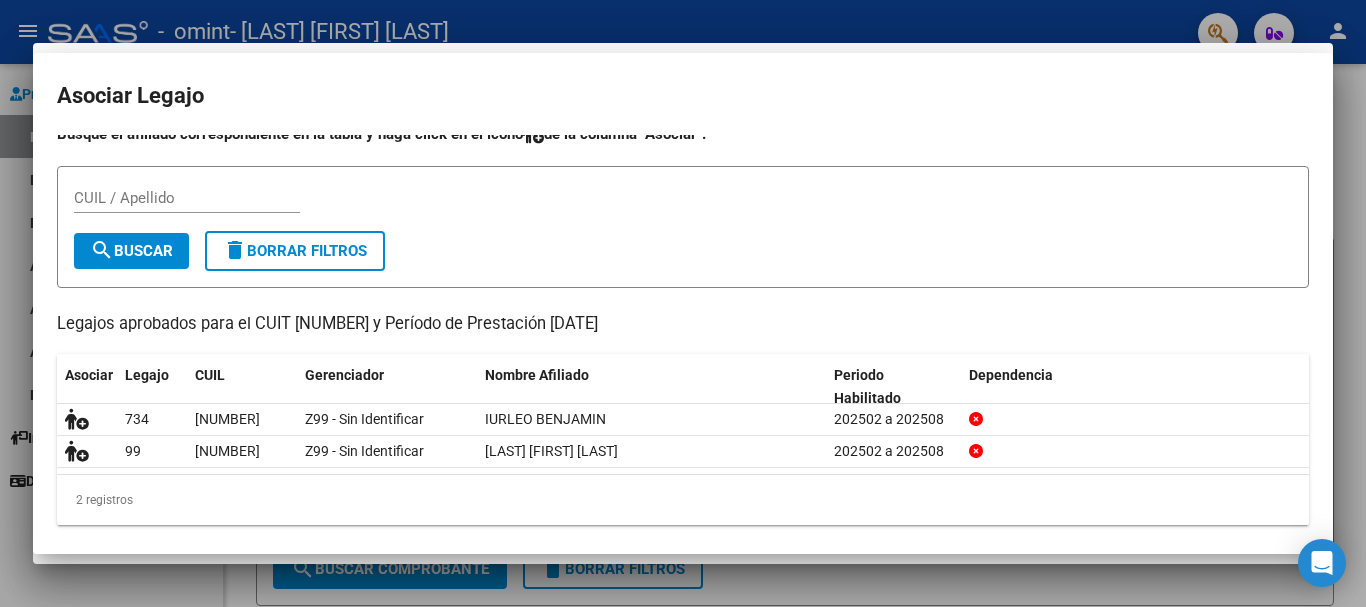 scroll, scrollTop: 45, scrollLeft: 0, axis: vertical 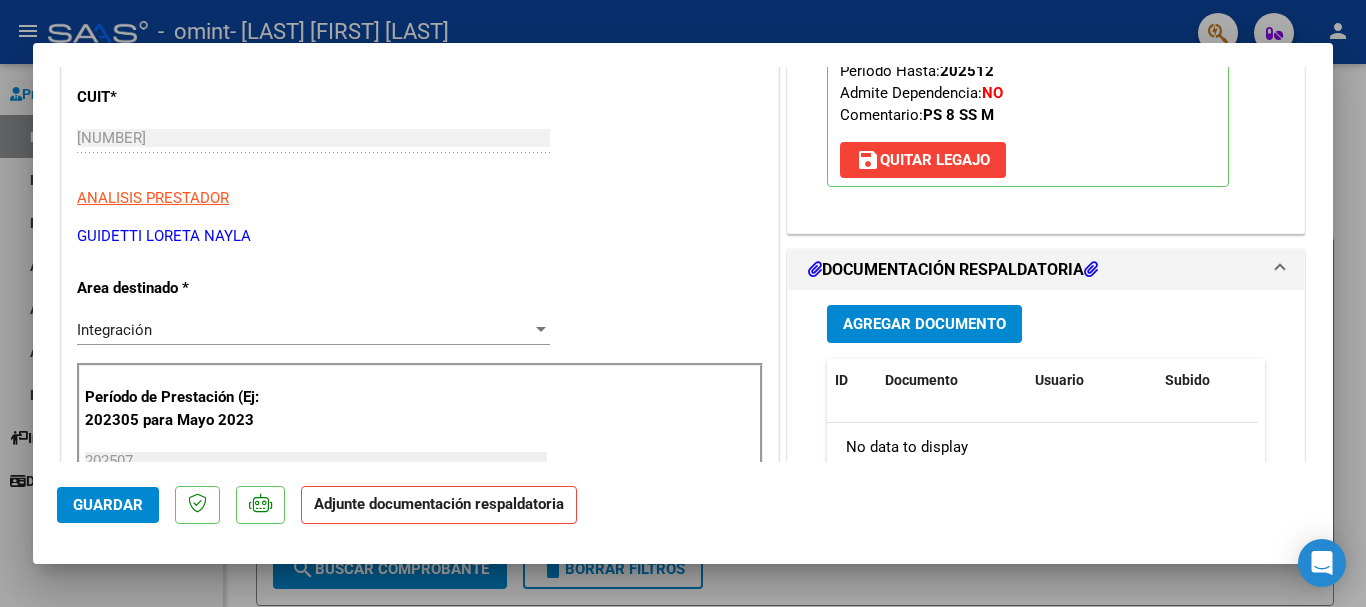 click on "Agregar Documento" at bounding box center (924, 323) 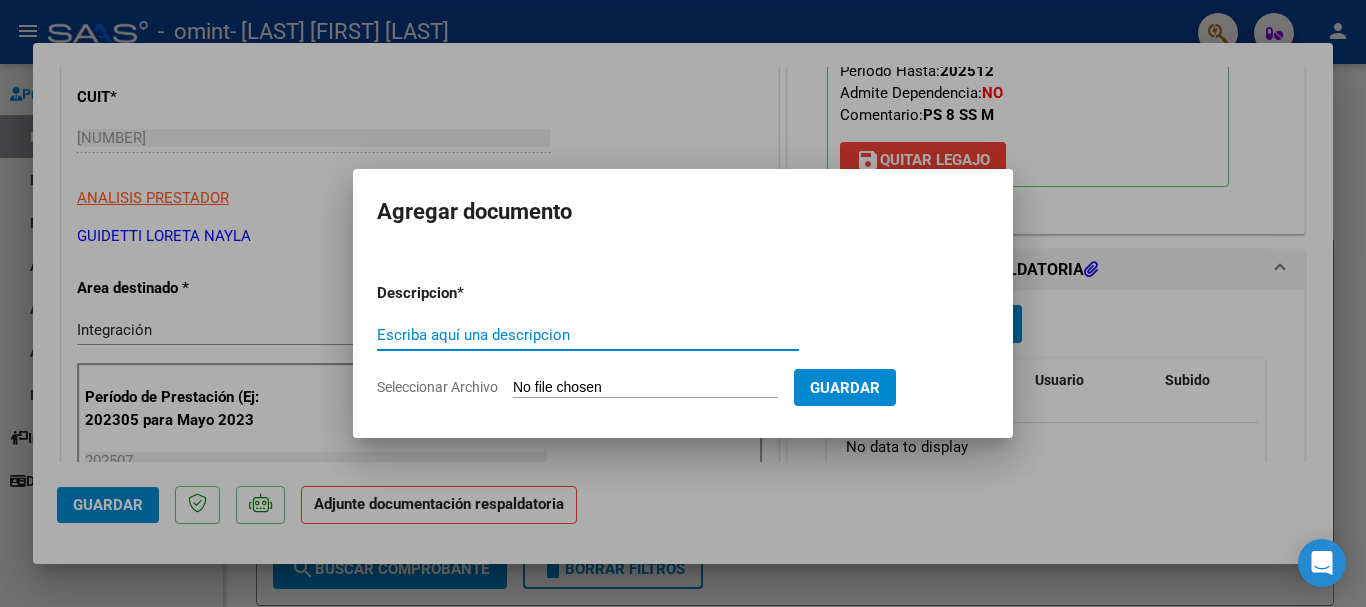 click on "Escriba aquí una descripcion" at bounding box center [588, 335] 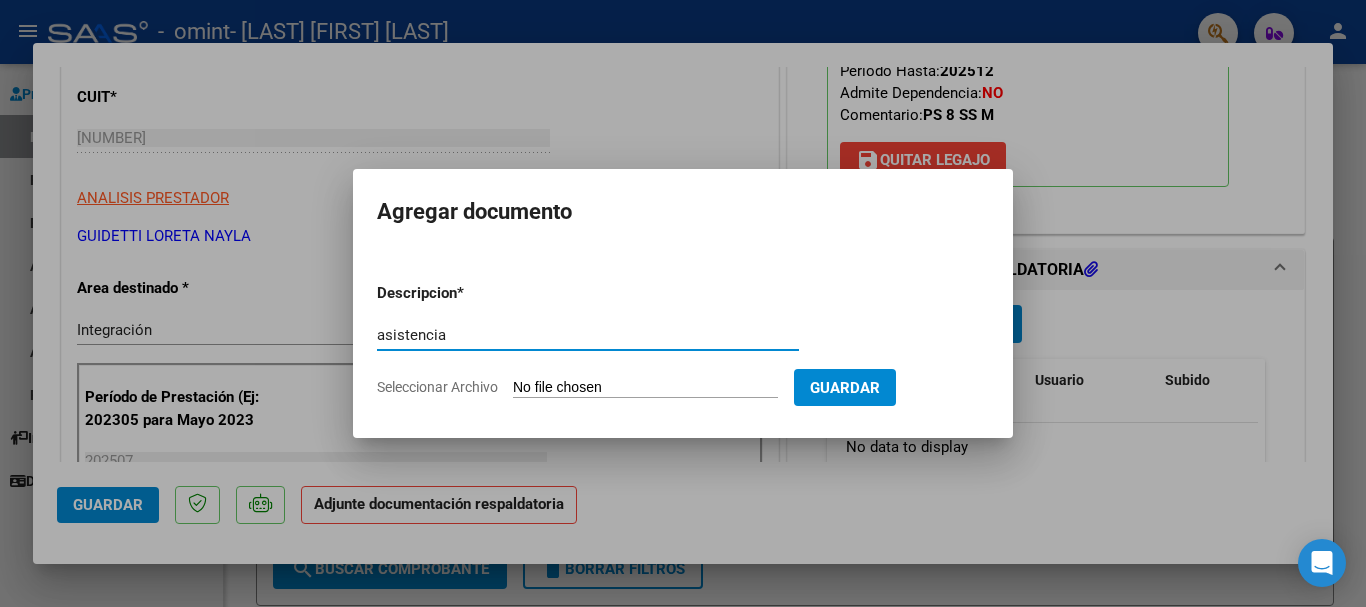 type on "asistencia" 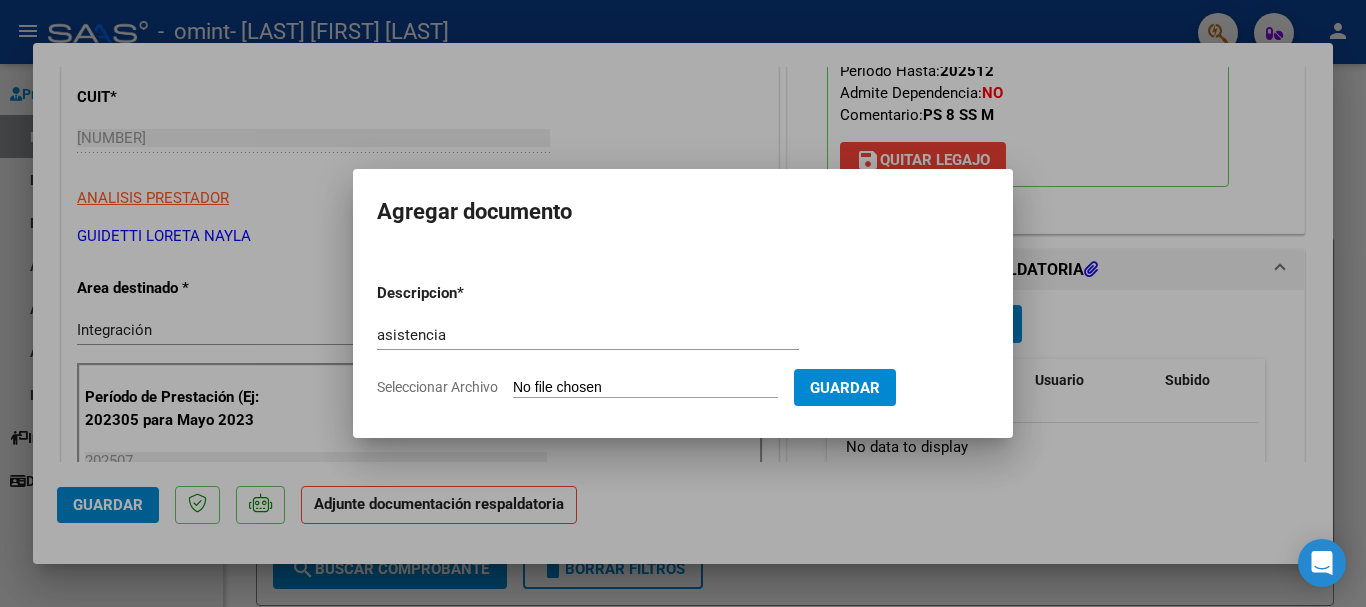 click on "Seleccionar Archivo" 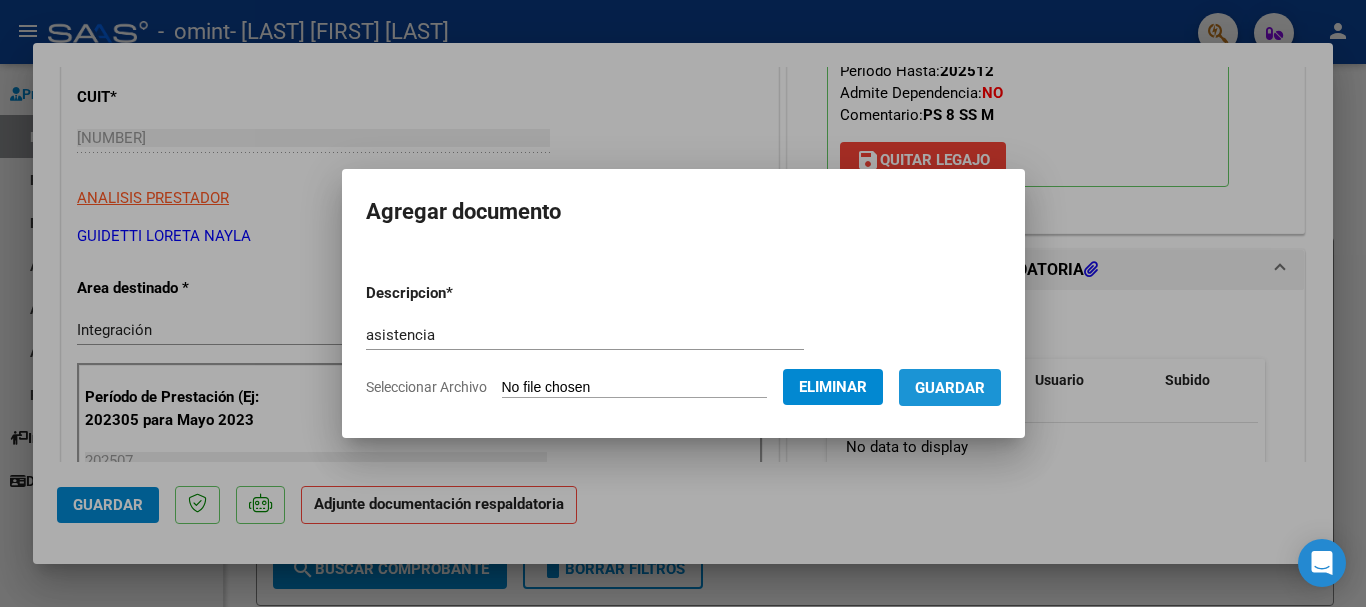 click on "Guardar" at bounding box center (950, 388) 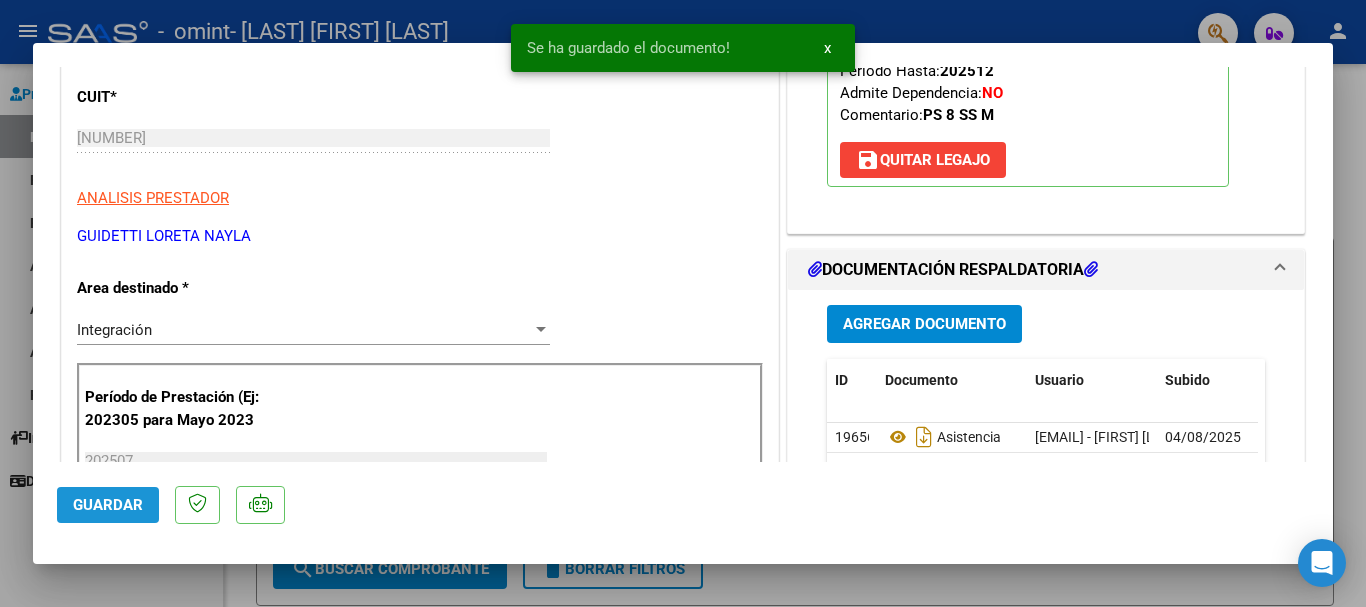 click on "Guardar" 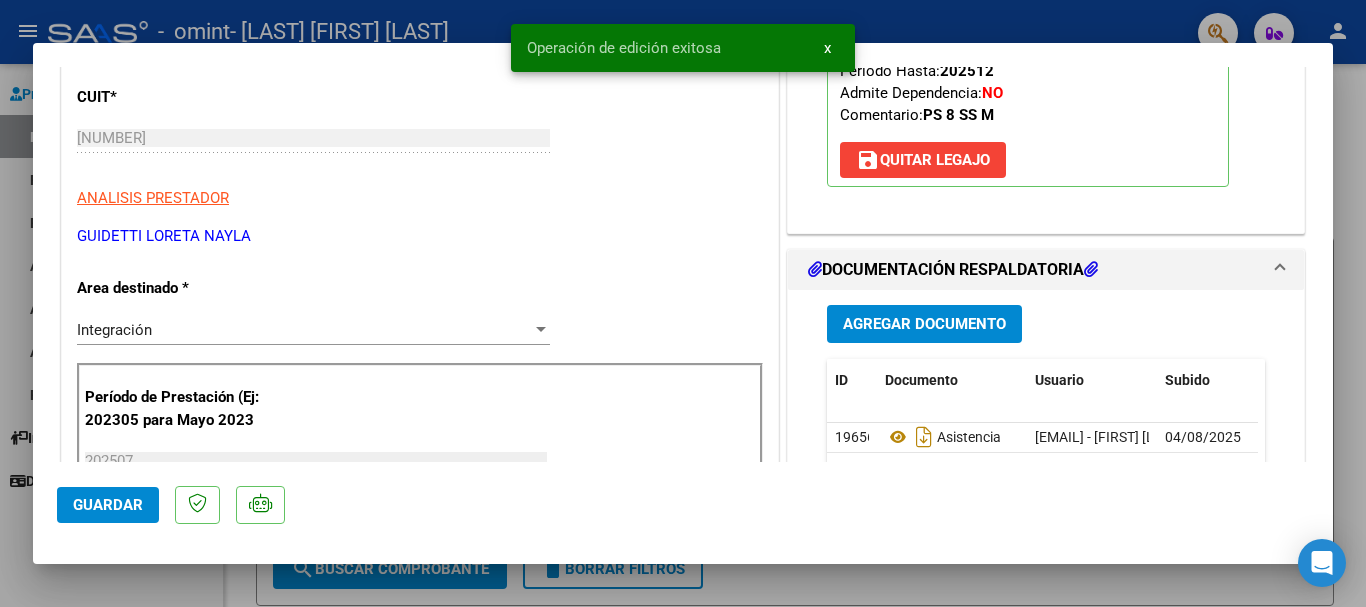 click at bounding box center (683, 303) 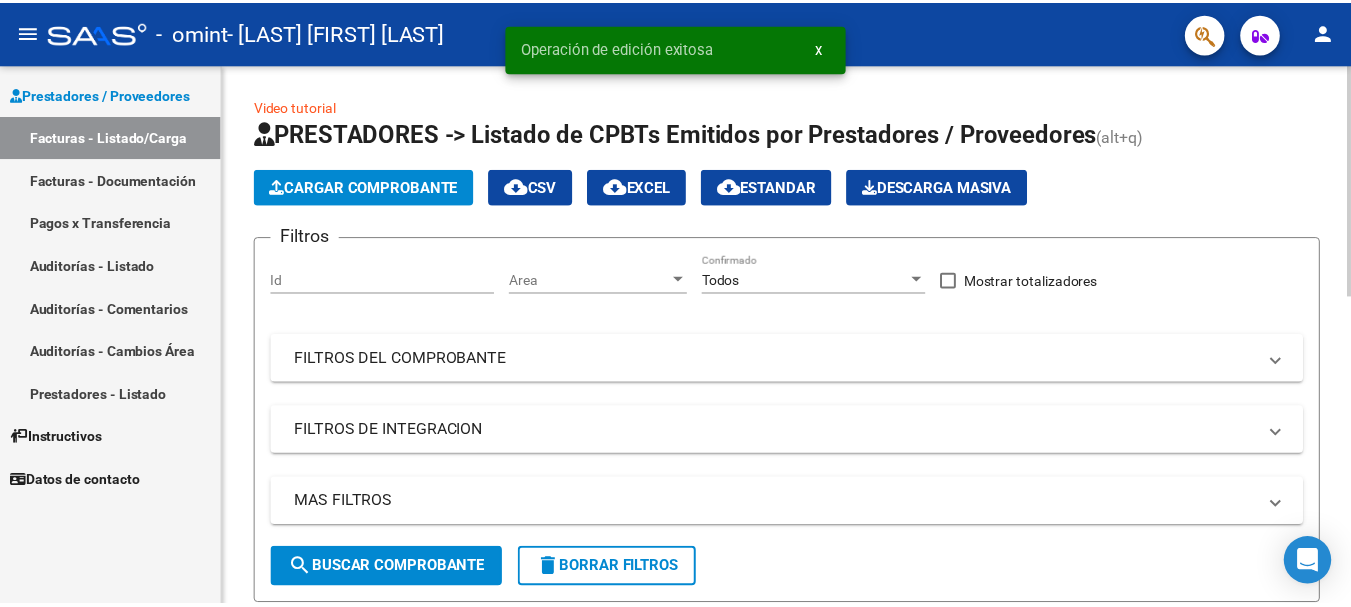 scroll, scrollTop: 400, scrollLeft: 0, axis: vertical 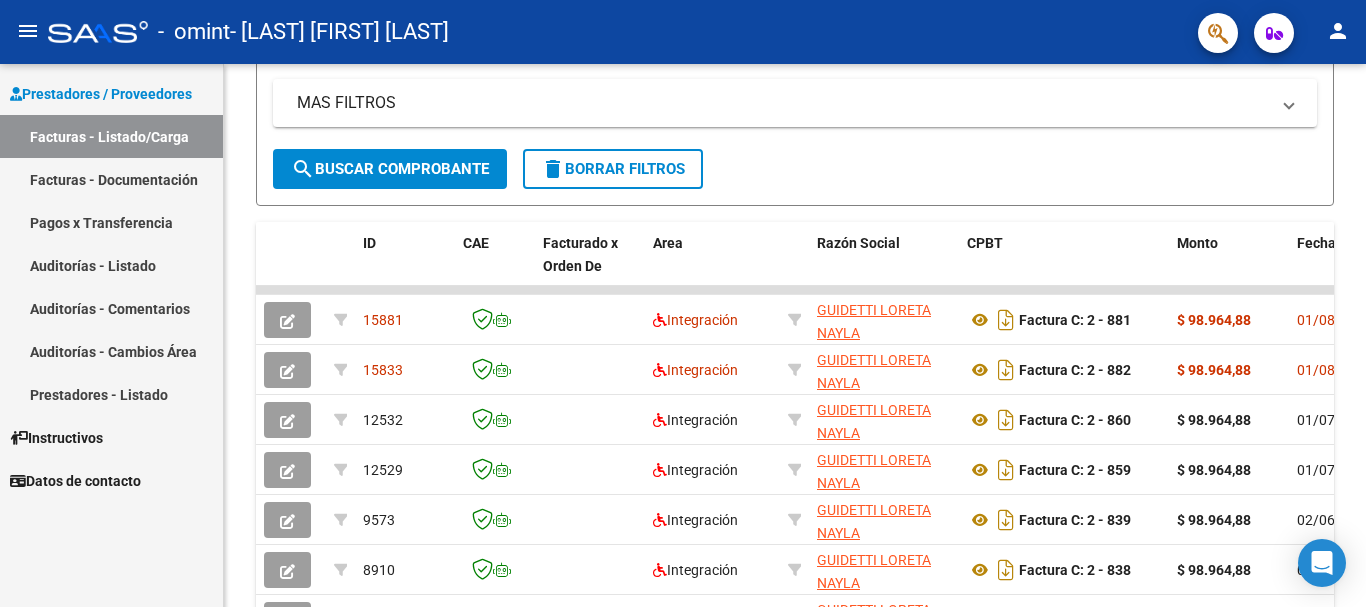 click on "person" 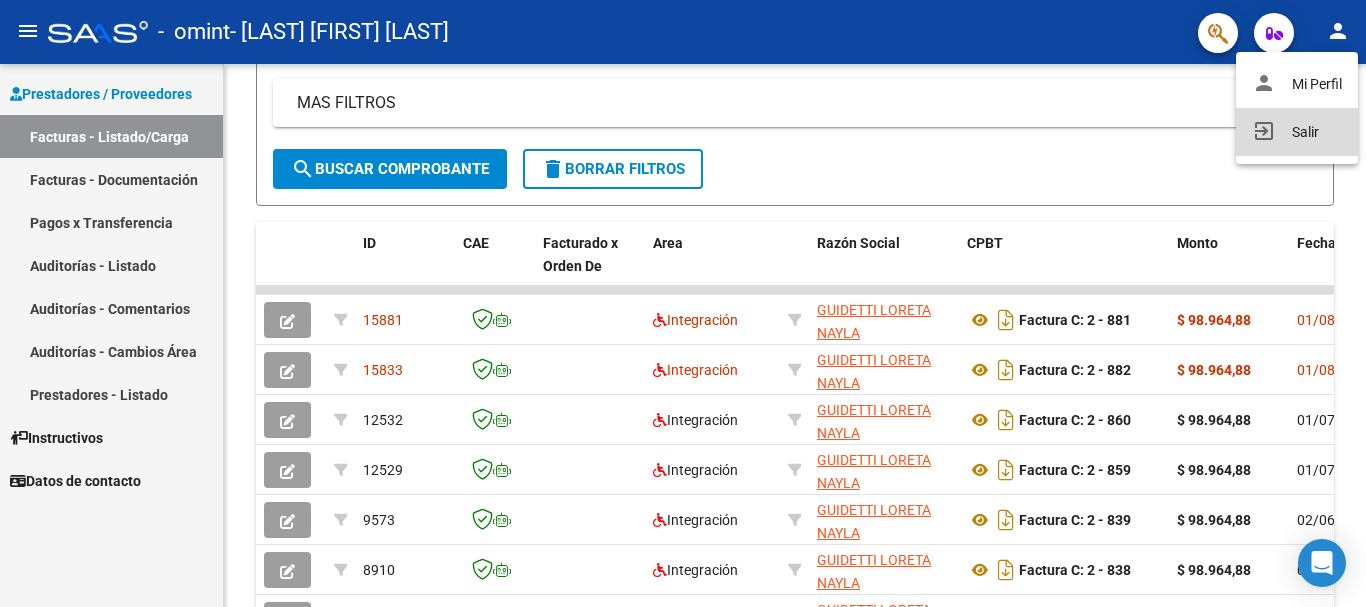 click on "exit_to_app  Salir" at bounding box center (1297, 132) 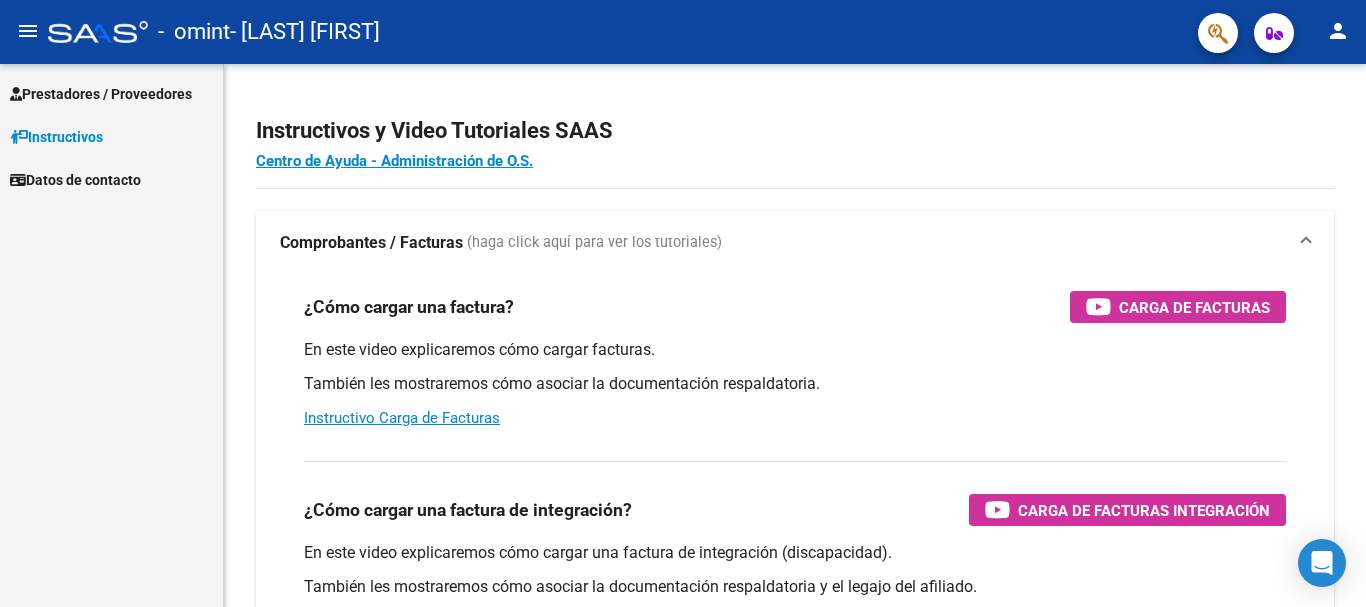 scroll, scrollTop: 0, scrollLeft: 0, axis: both 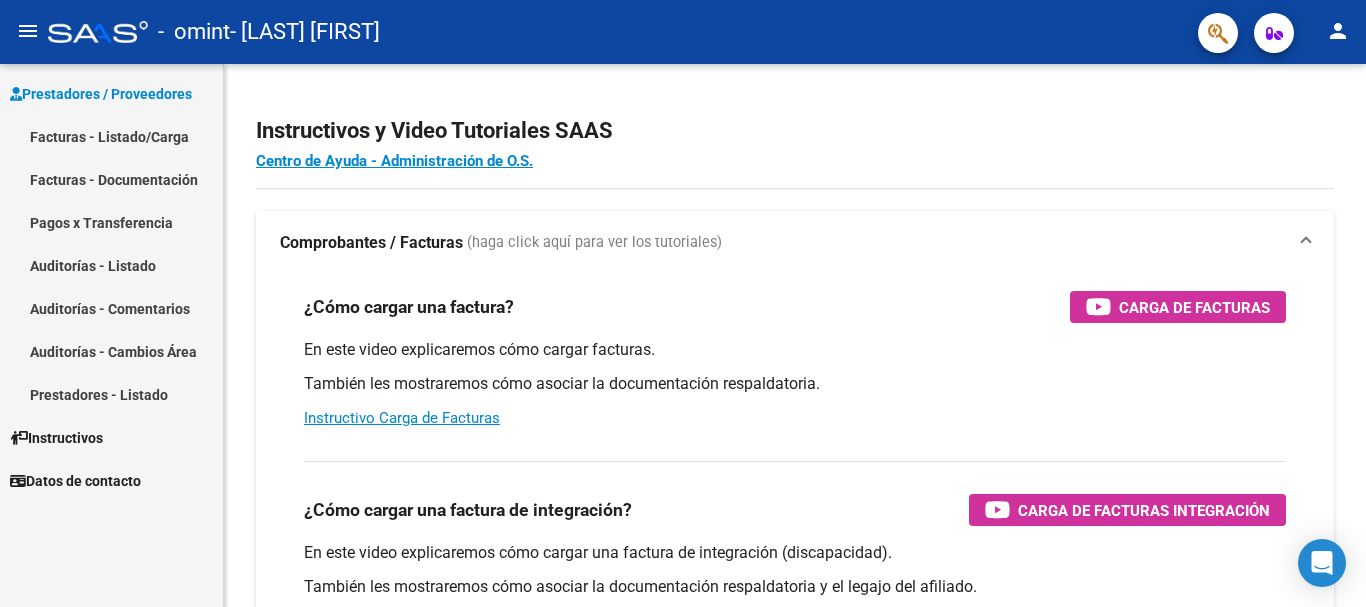 click on "Facturas - Listado/Carga" at bounding box center (111, 136) 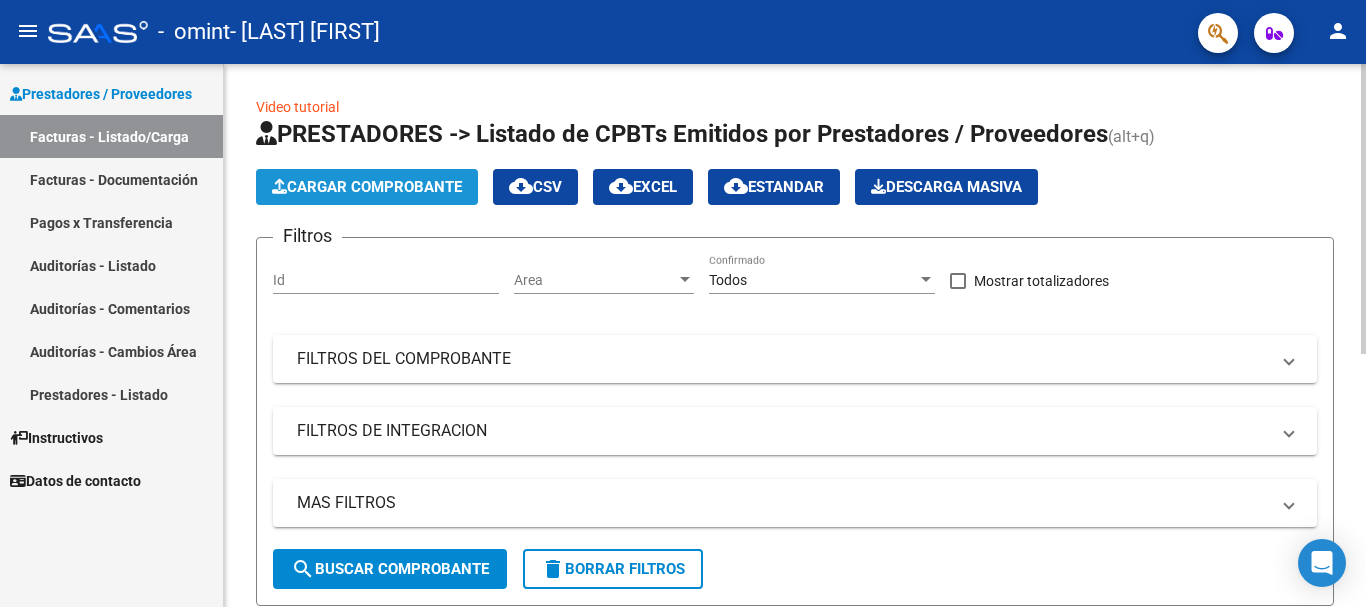 click on "Cargar Comprobante" 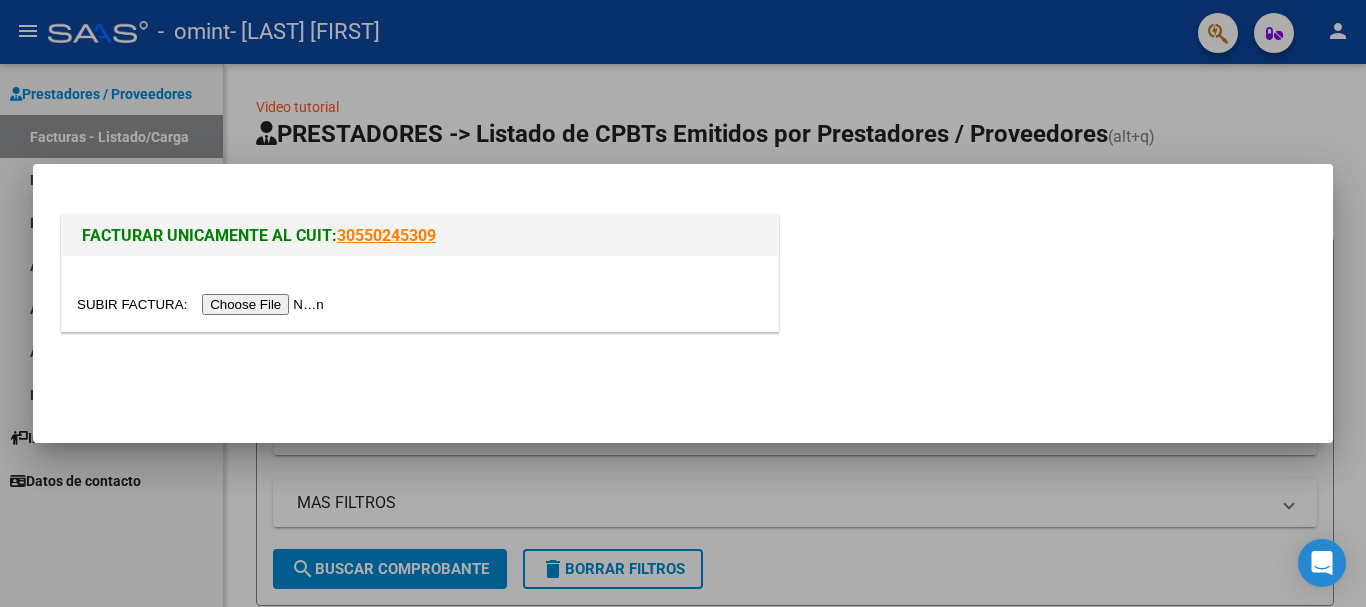 click at bounding box center (203, 304) 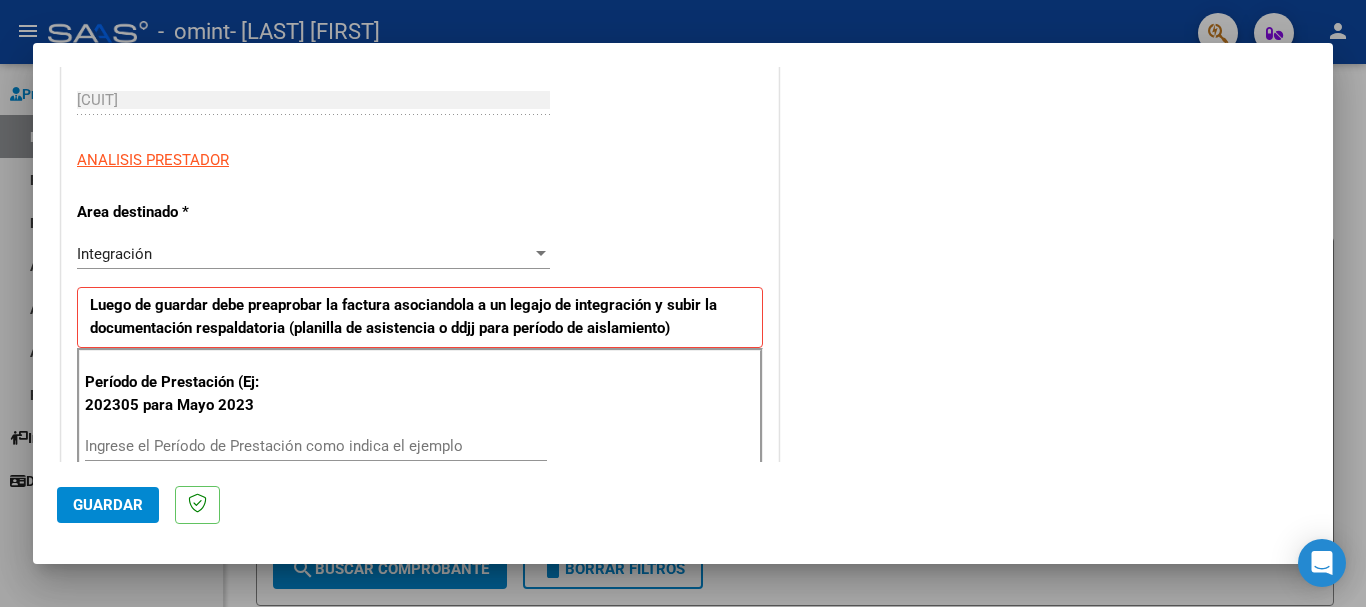scroll, scrollTop: 500, scrollLeft: 0, axis: vertical 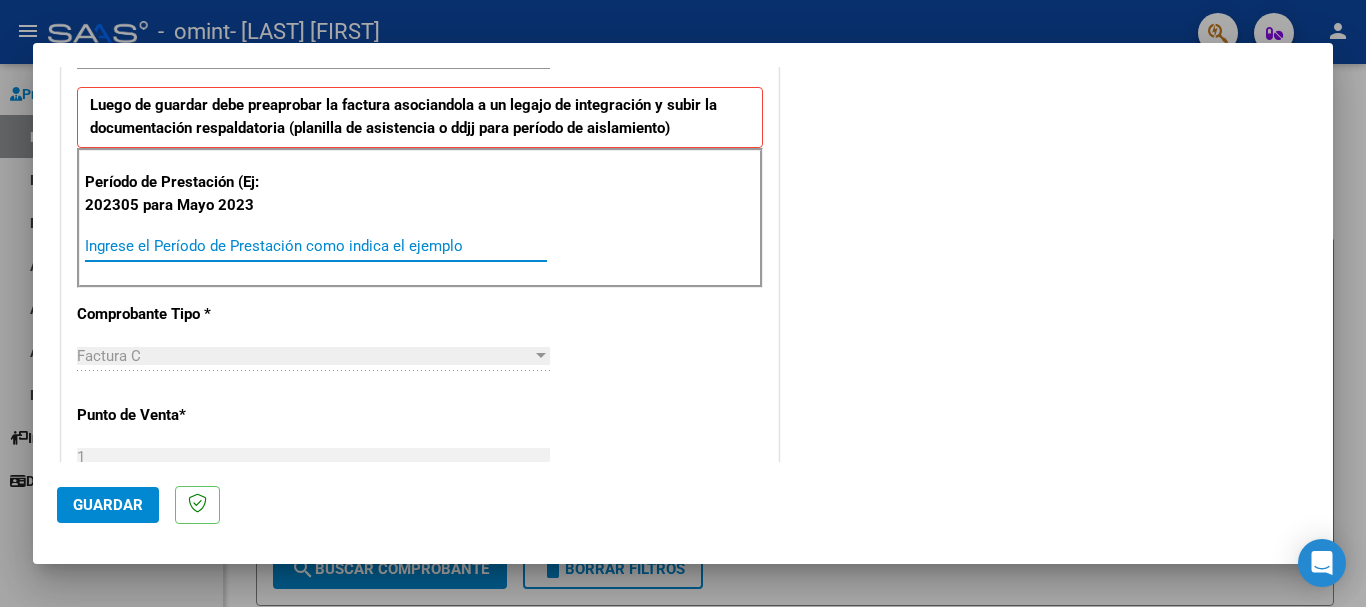 click on "Ingrese el Período de Prestación como indica el ejemplo" at bounding box center [316, 246] 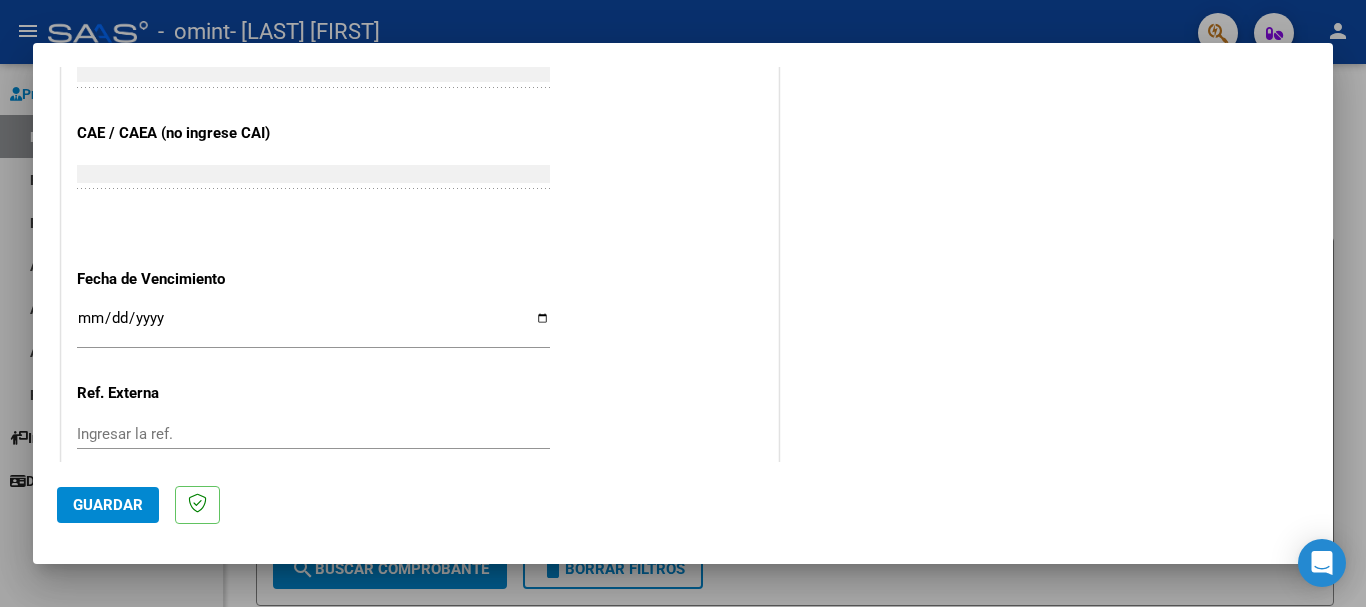 scroll, scrollTop: 1300, scrollLeft: 0, axis: vertical 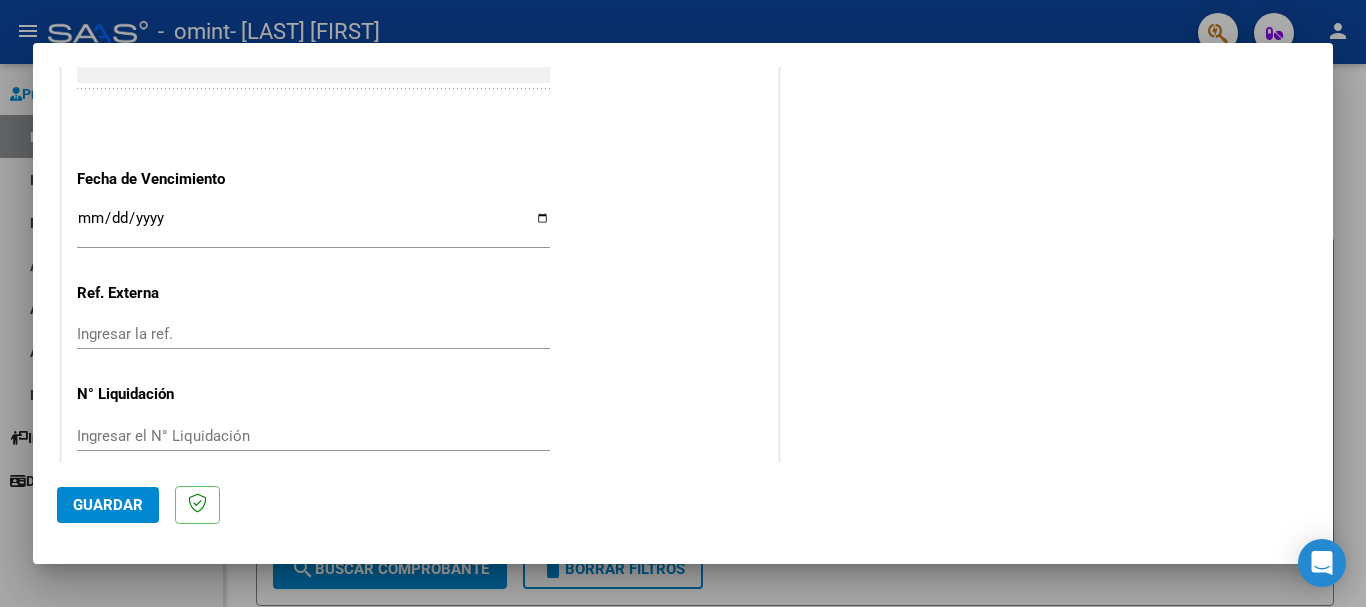 type on "202507" 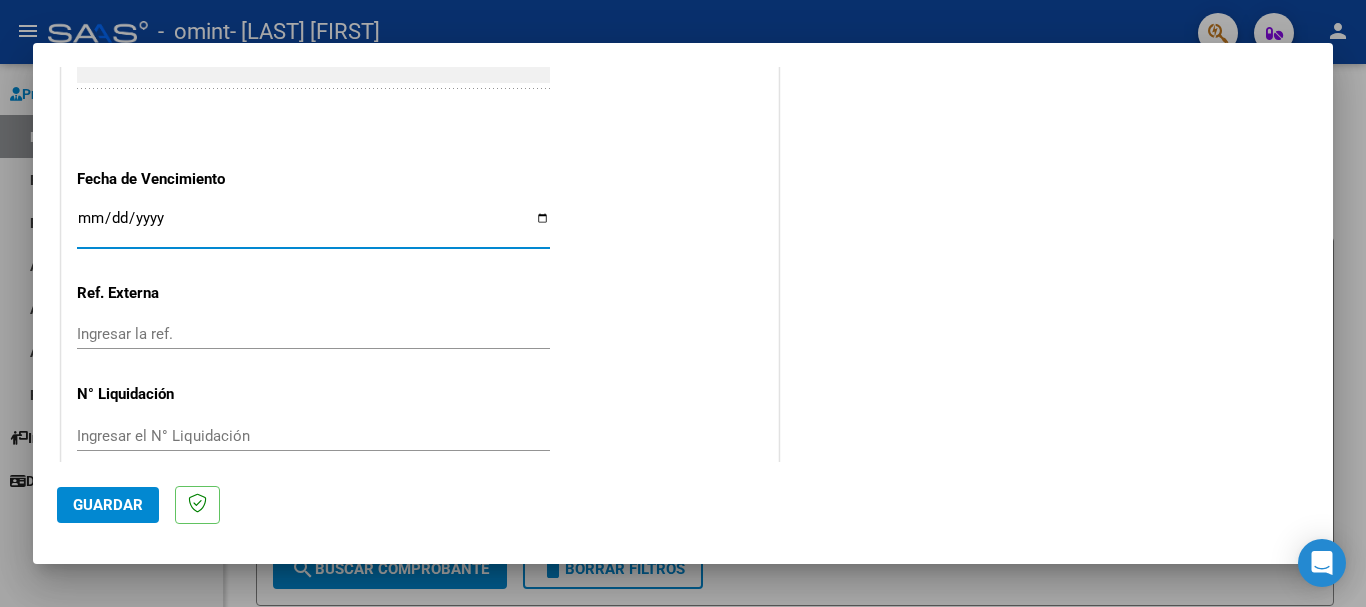 drag, startPoint x: 536, startPoint y: 217, endPoint x: 510, endPoint y: 234, distance: 31.06445 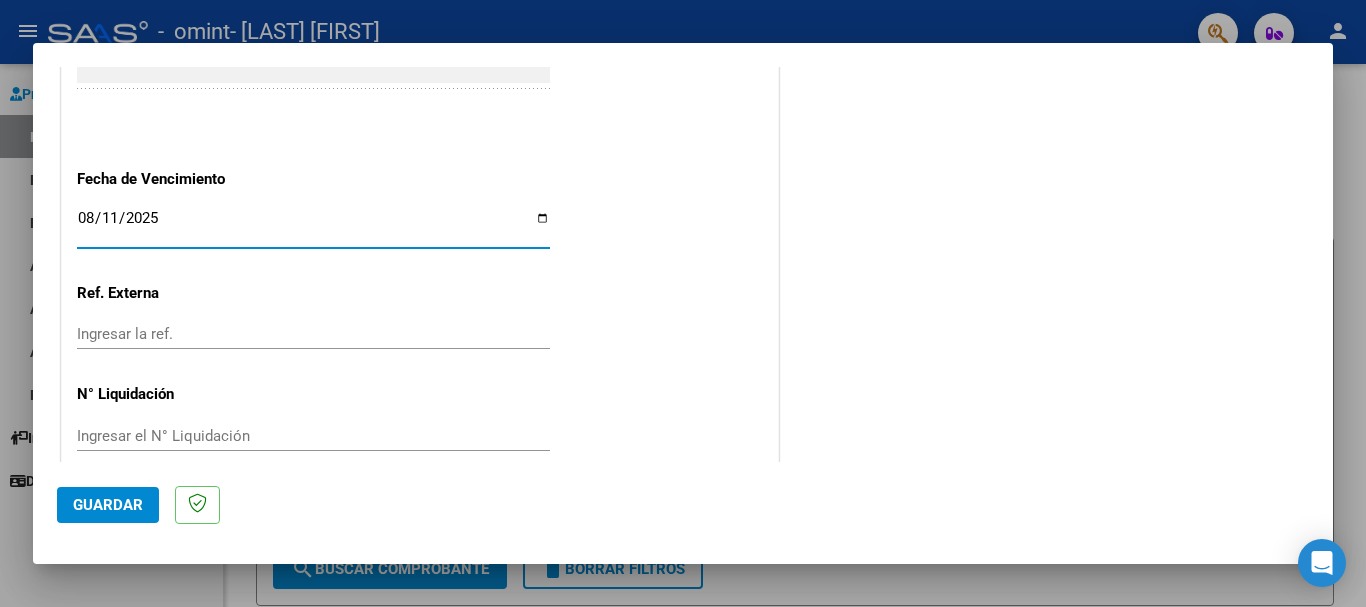 type on "2025-08-11" 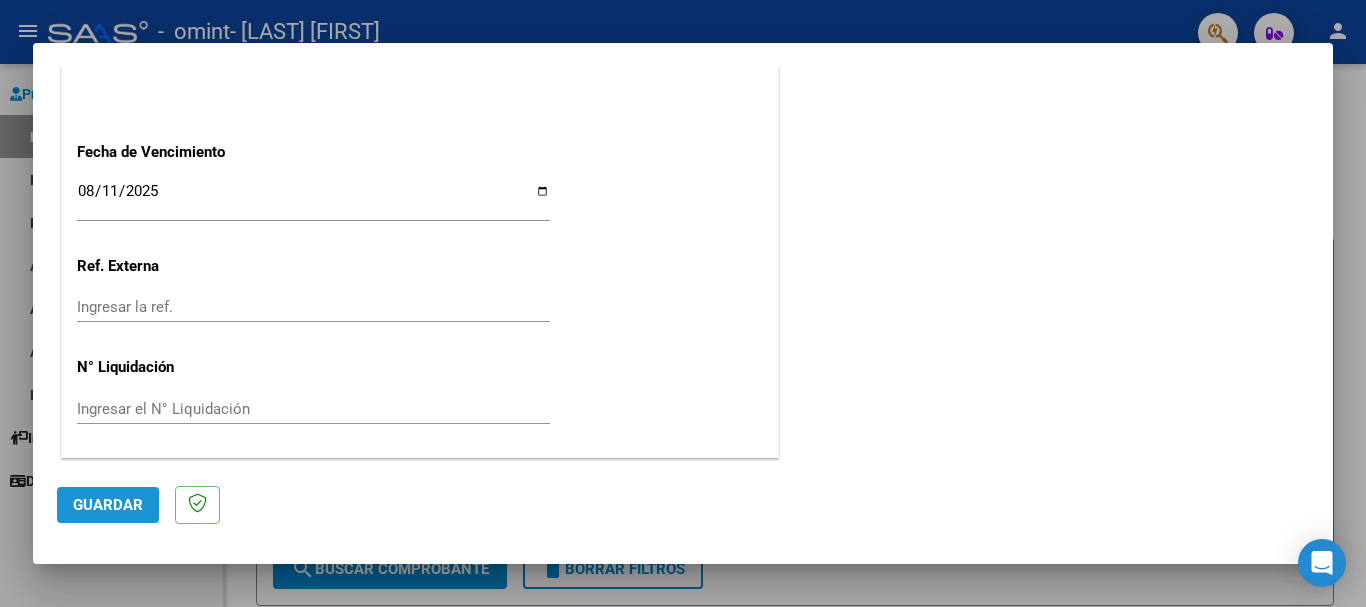 click on "Guardar" 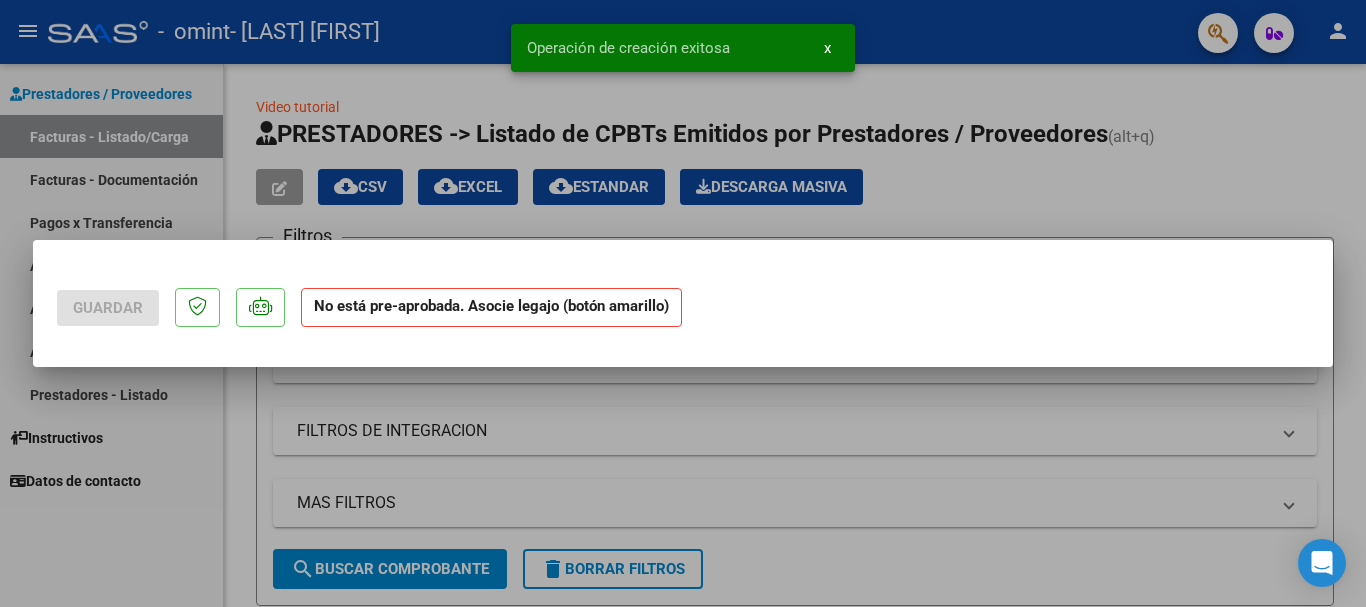 scroll, scrollTop: 0, scrollLeft: 0, axis: both 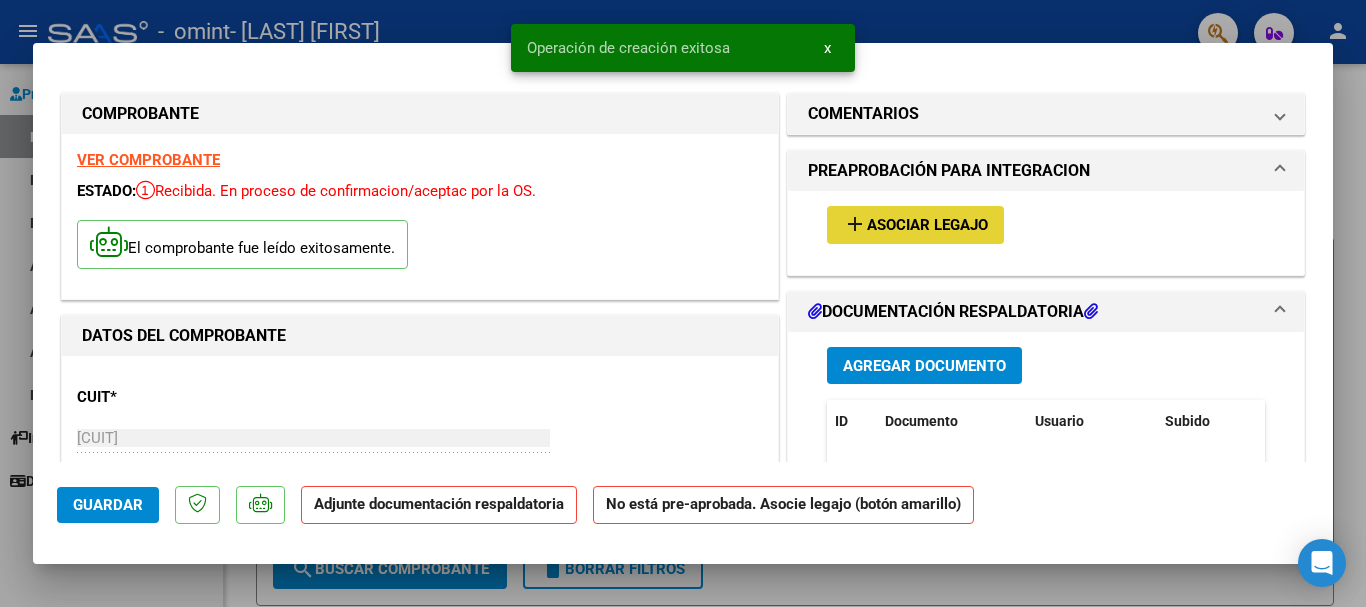 click on "Asociar Legajo" at bounding box center (927, 226) 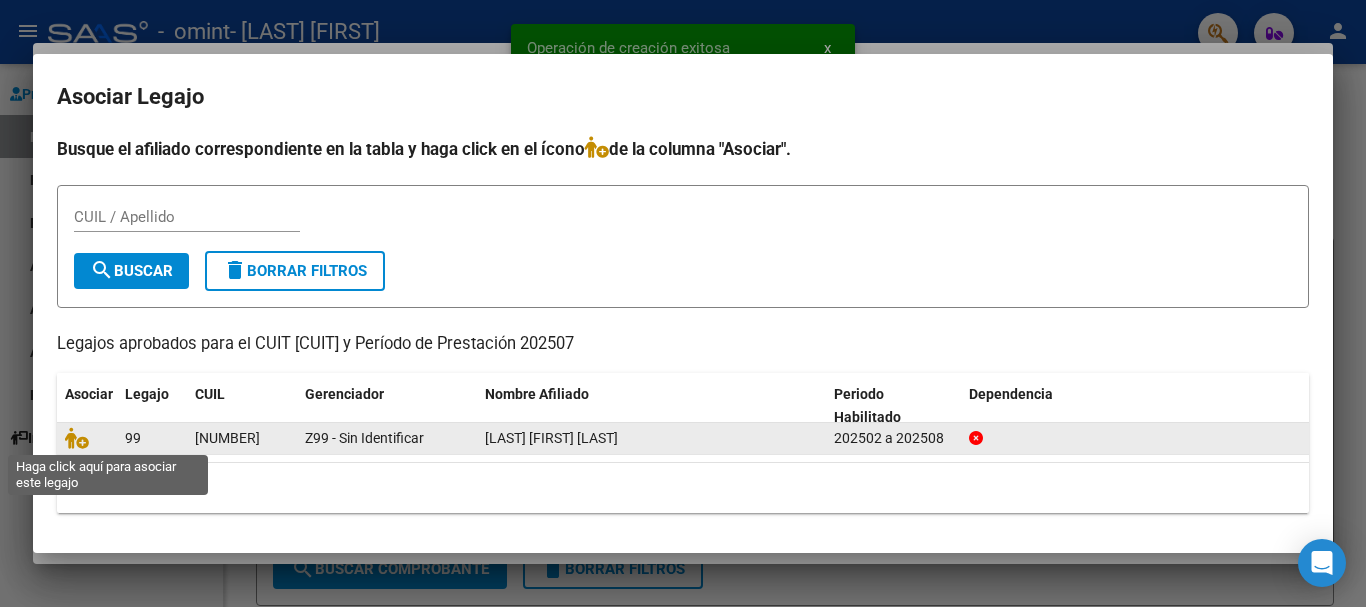 drag, startPoint x: 76, startPoint y: 440, endPoint x: 117, endPoint y: 441, distance: 41.01219 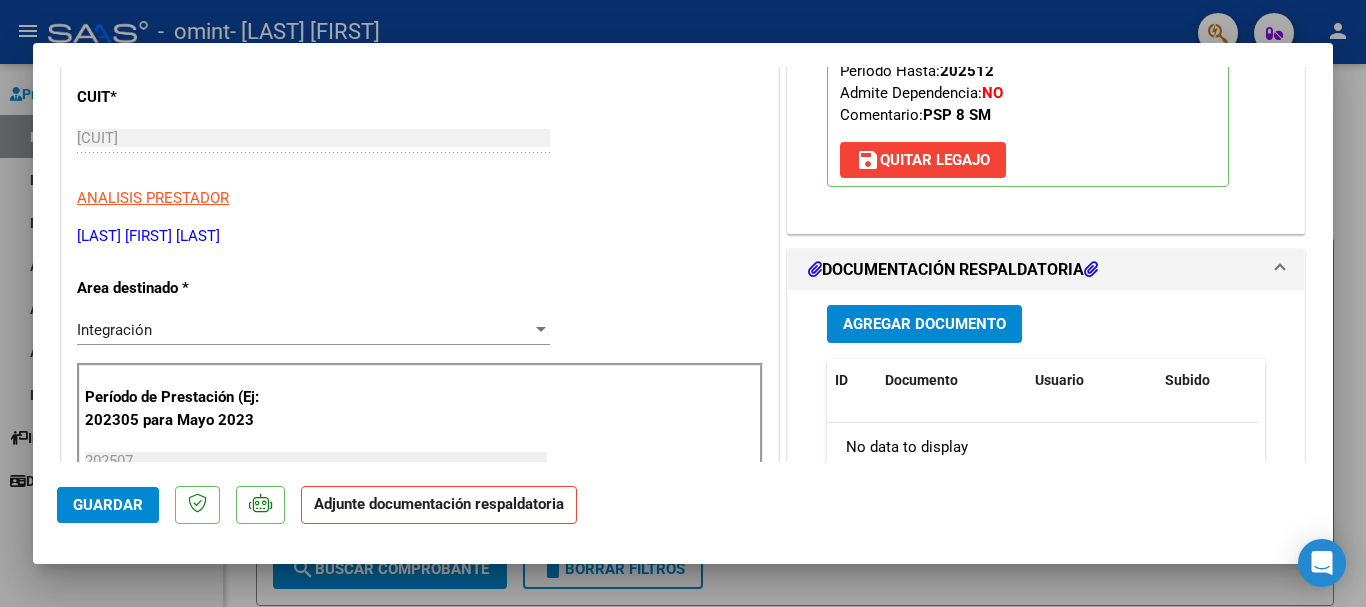 scroll, scrollTop: 500, scrollLeft: 0, axis: vertical 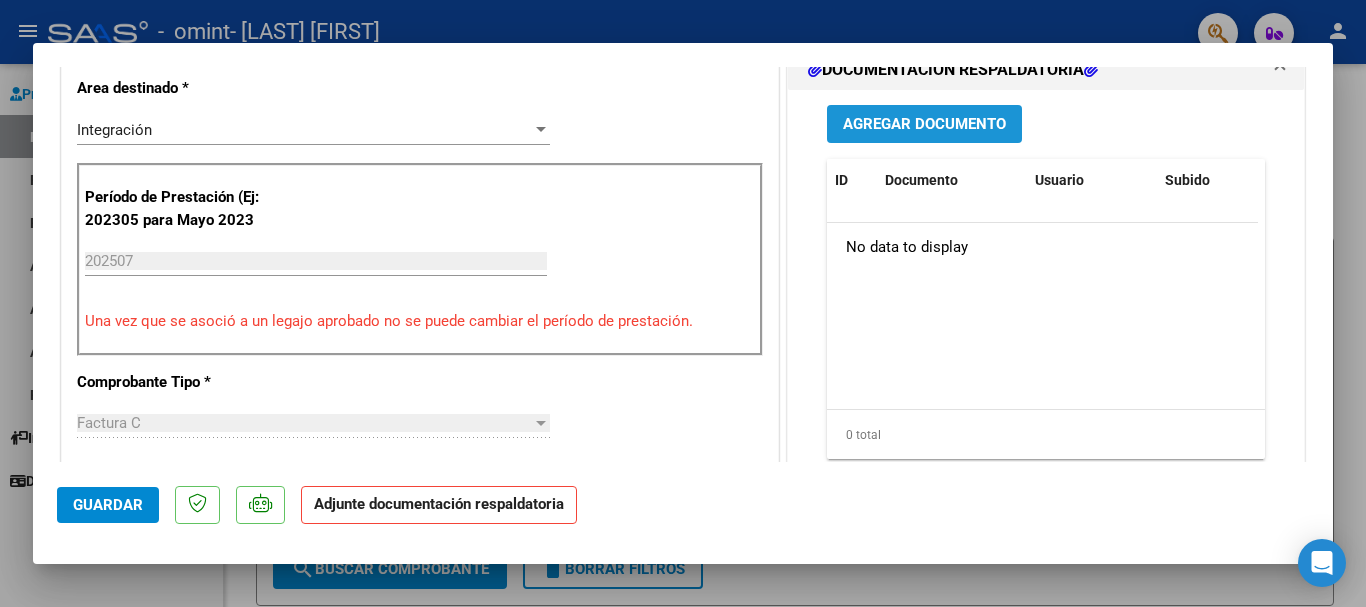 click on "Agregar Documento" at bounding box center [924, 125] 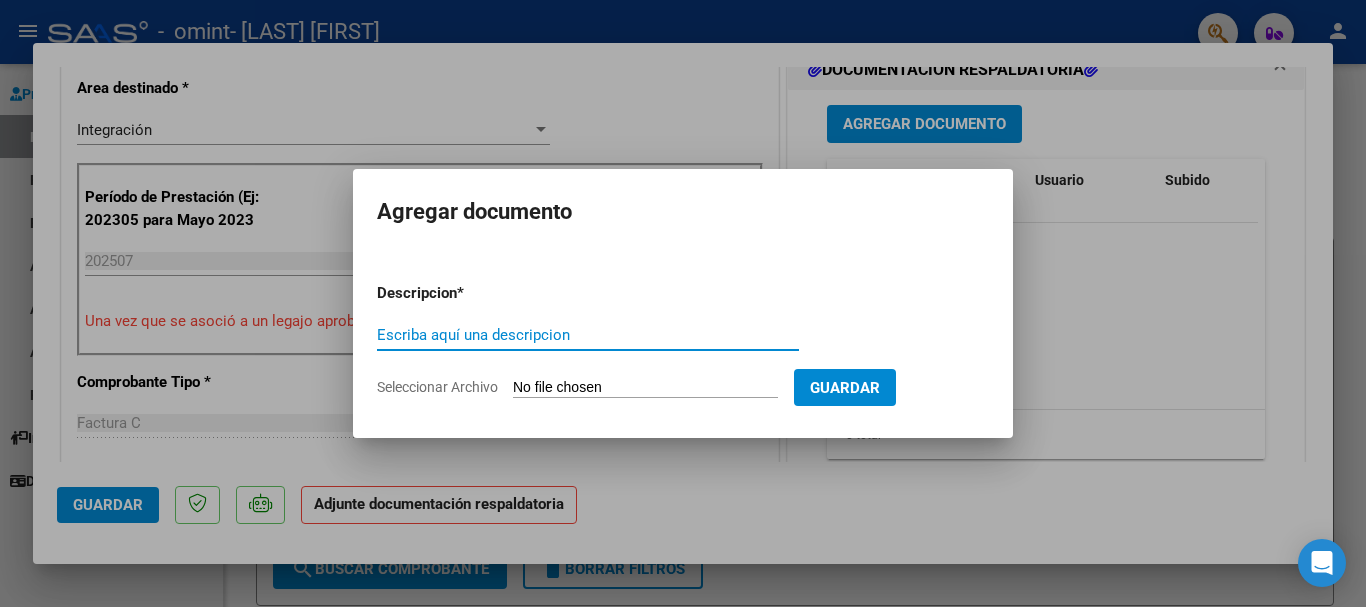 click on "Escriba aquí una descripcion" at bounding box center [588, 335] 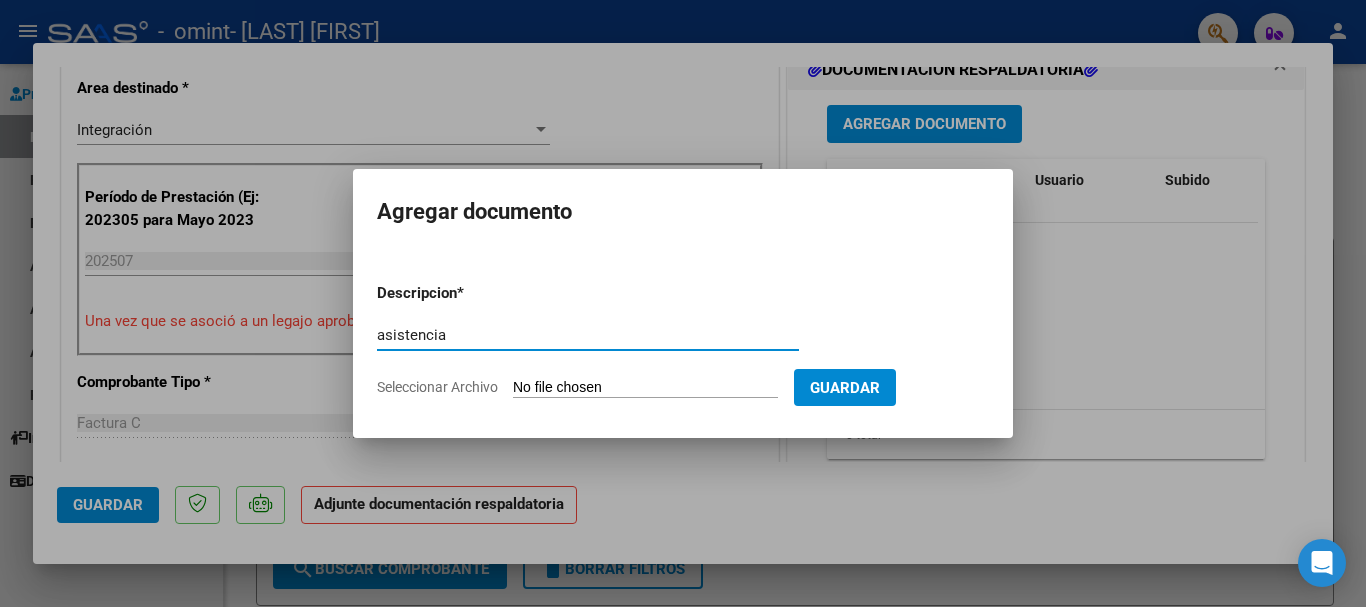 type on "asistencia" 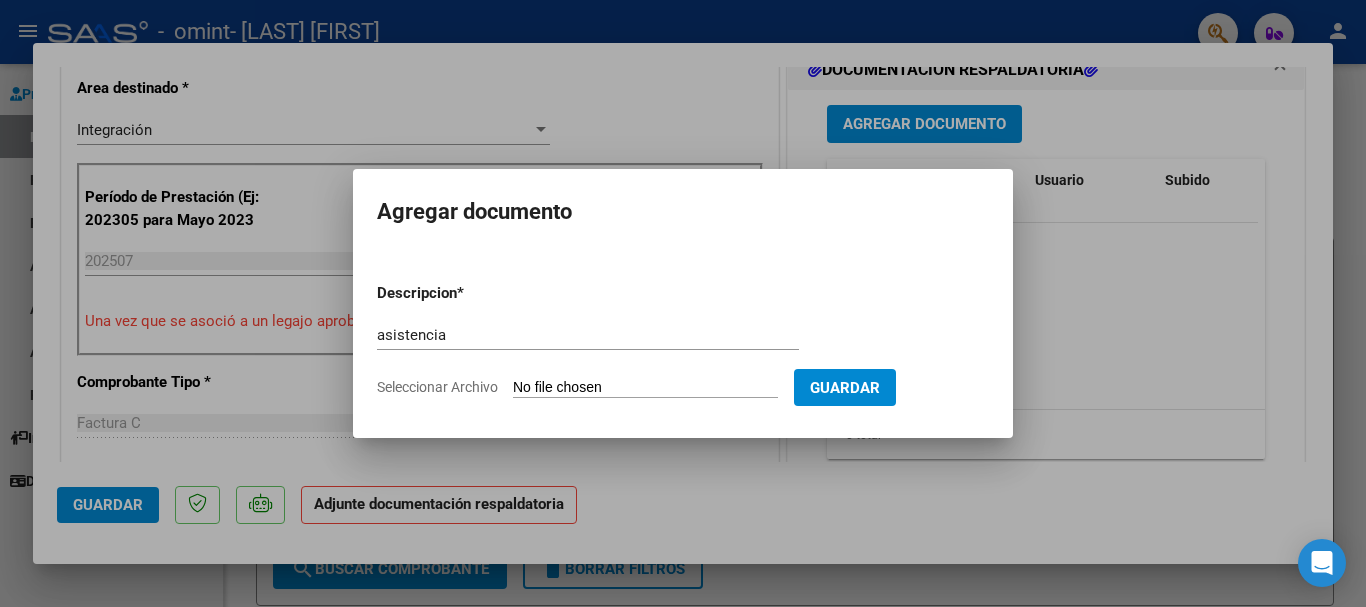 click on "Seleccionar Archivo" 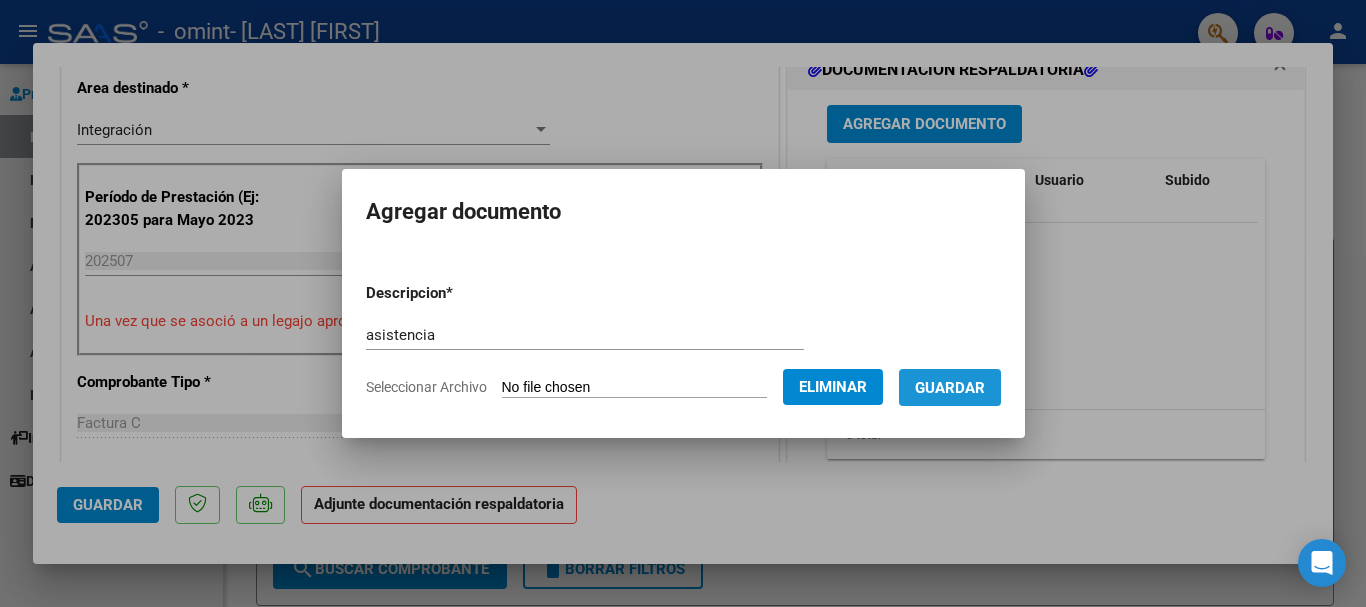 drag, startPoint x: 987, startPoint y: 387, endPoint x: 980, endPoint y: 404, distance: 18.384777 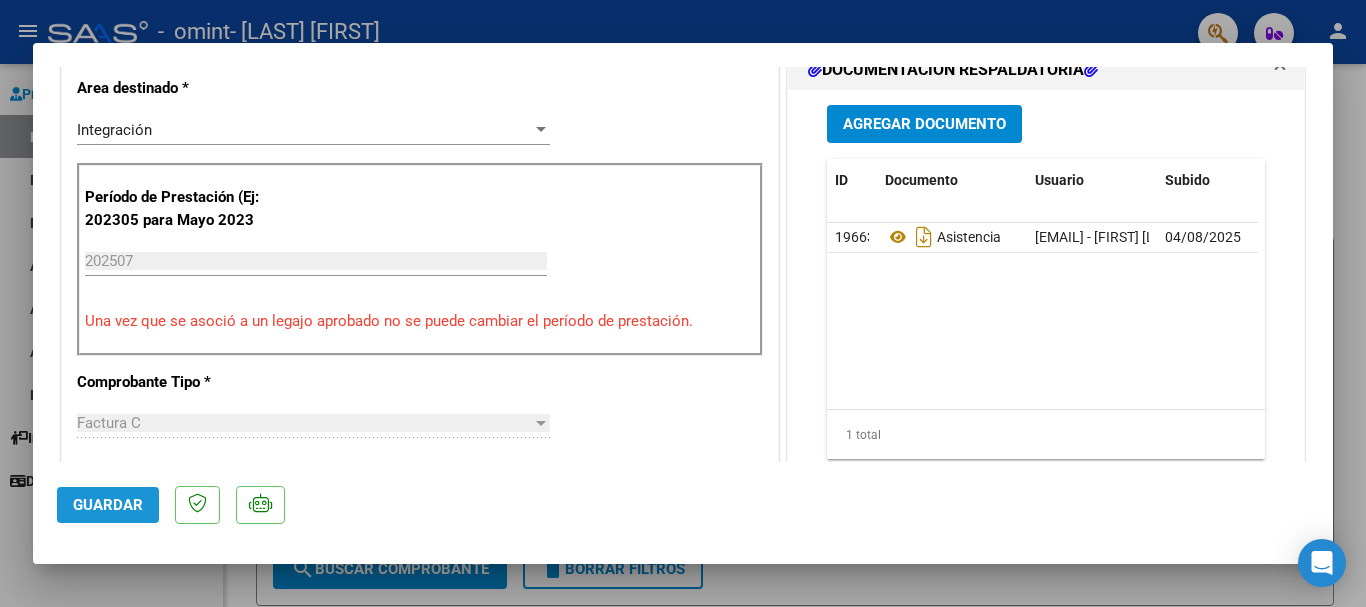 click on "Guardar" 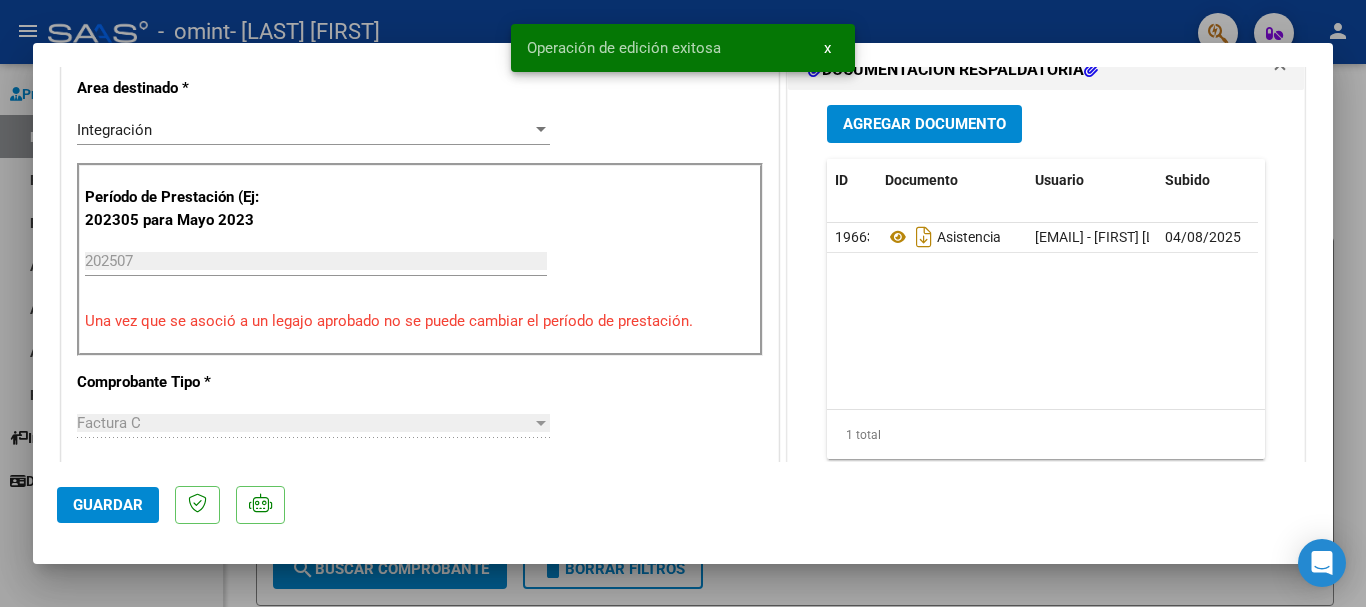 click at bounding box center (683, 303) 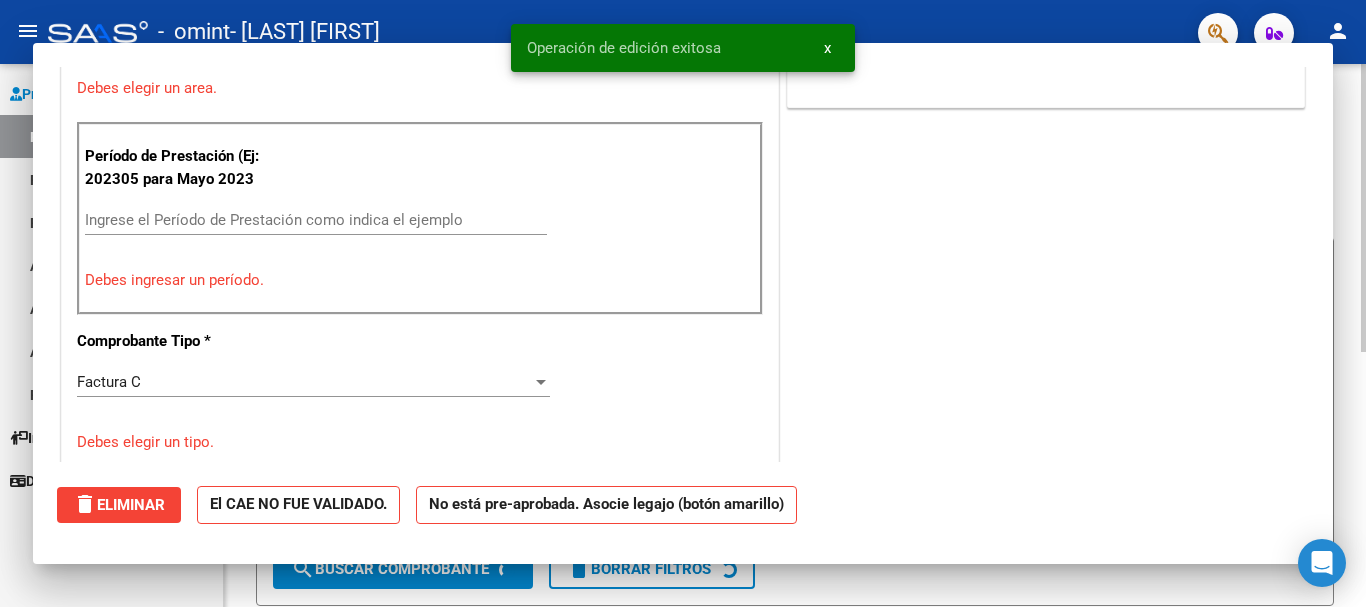 scroll, scrollTop: 0, scrollLeft: 0, axis: both 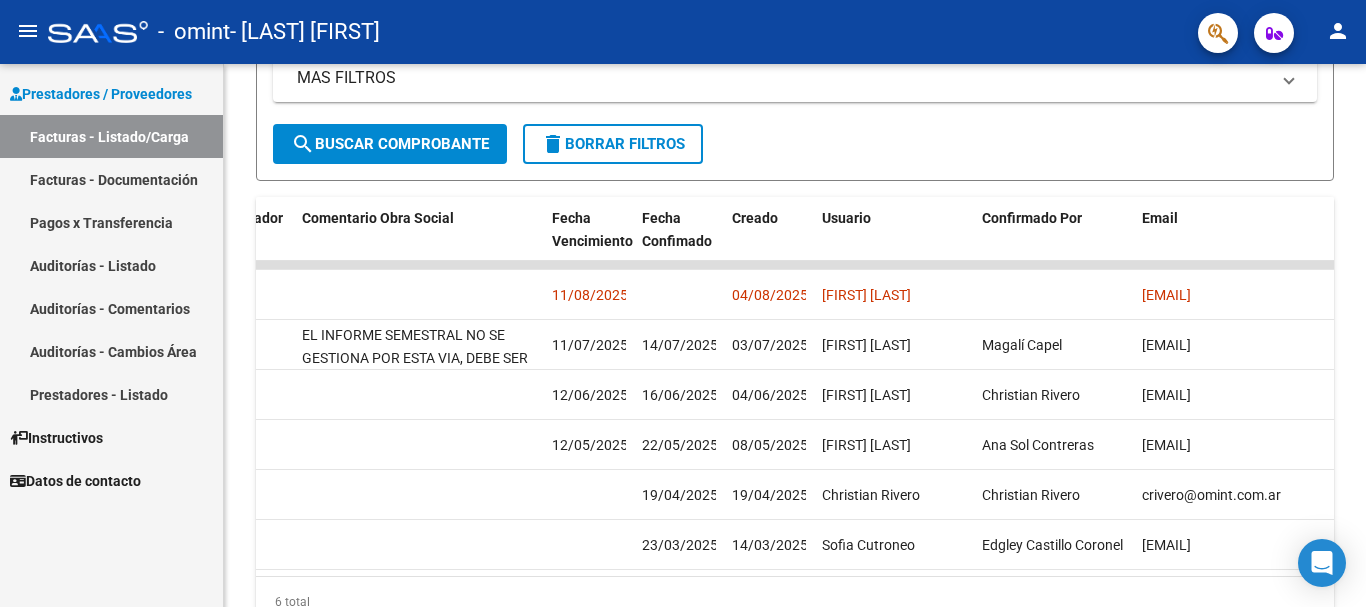 drag, startPoint x: 1339, startPoint y: 21, endPoint x: 1329, endPoint y: 27, distance: 11.661903 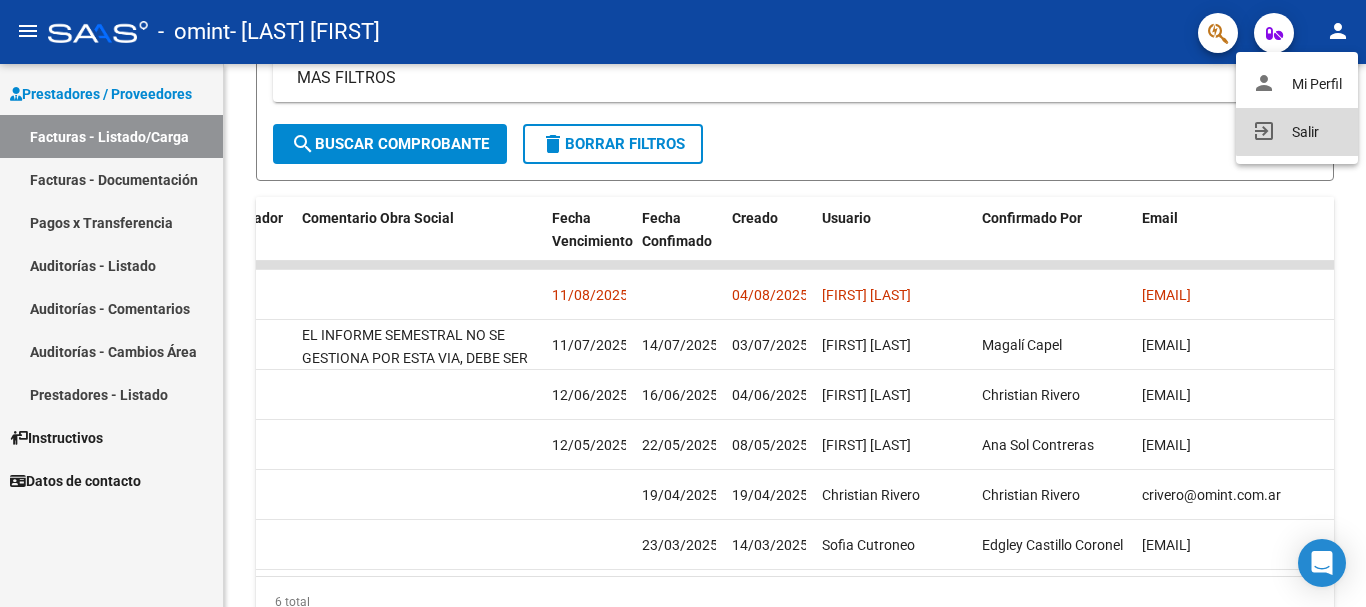 click on "exit_to_app  Salir" at bounding box center [1297, 132] 